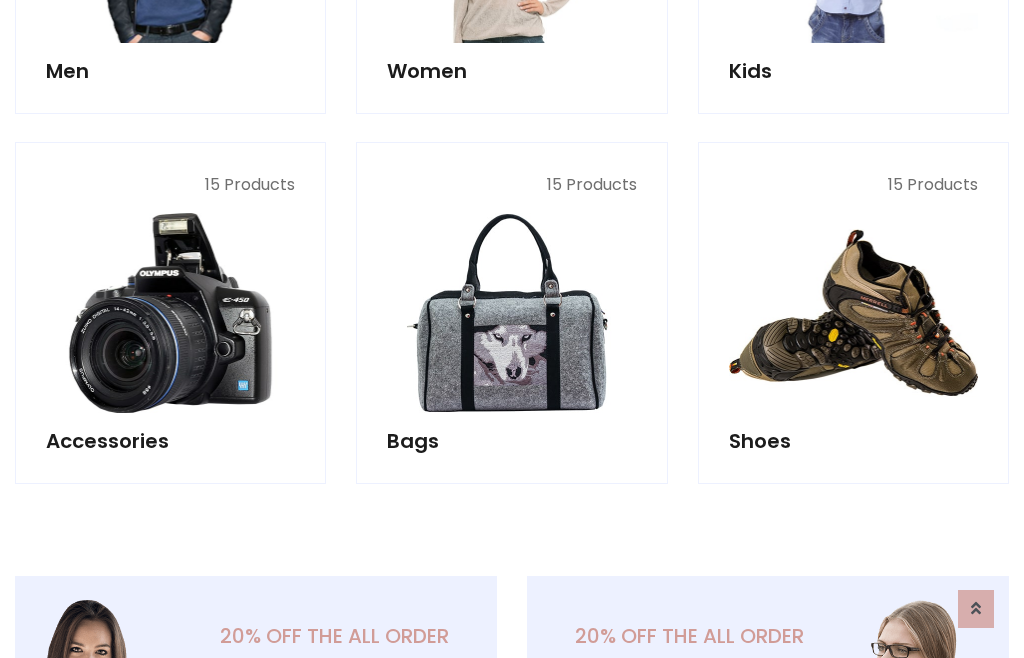 scroll, scrollTop: 853, scrollLeft: 0, axis: vertical 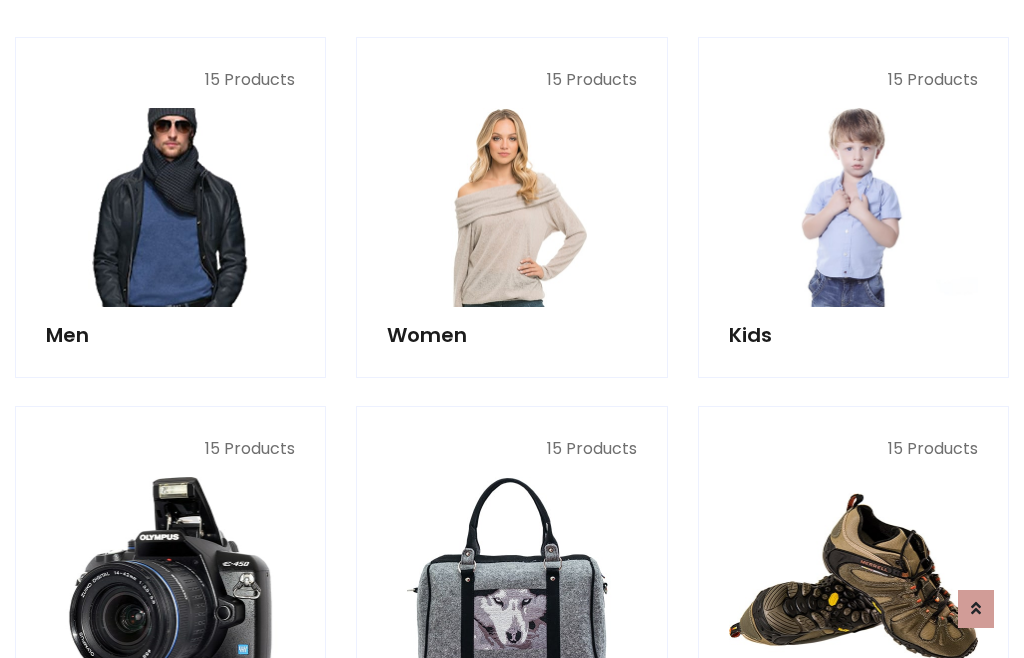 click at bounding box center (170, 207) 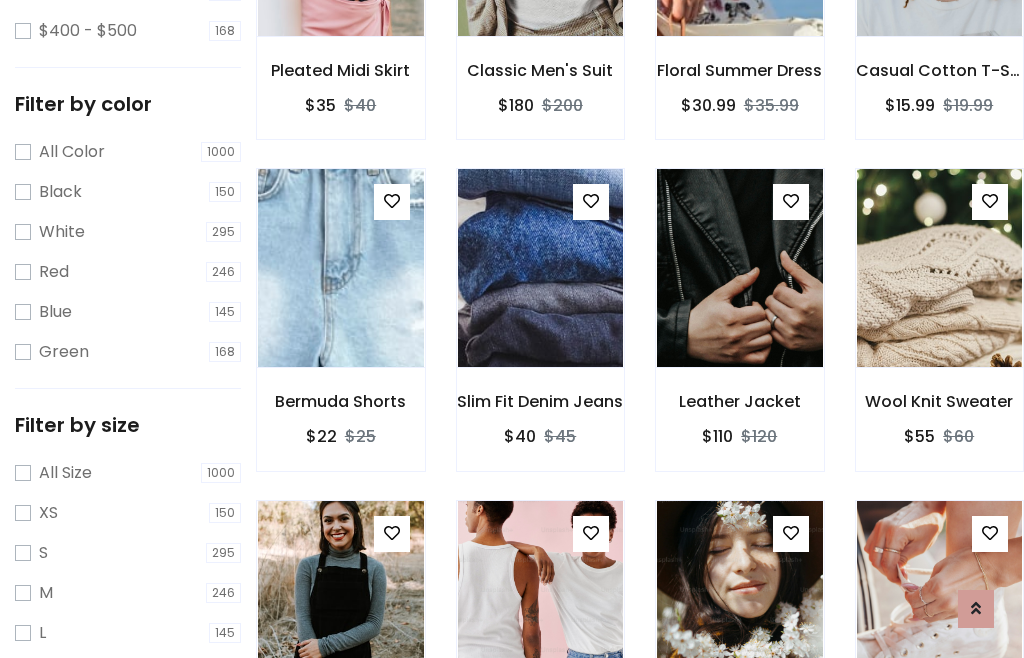 scroll, scrollTop: 807, scrollLeft: 0, axis: vertical 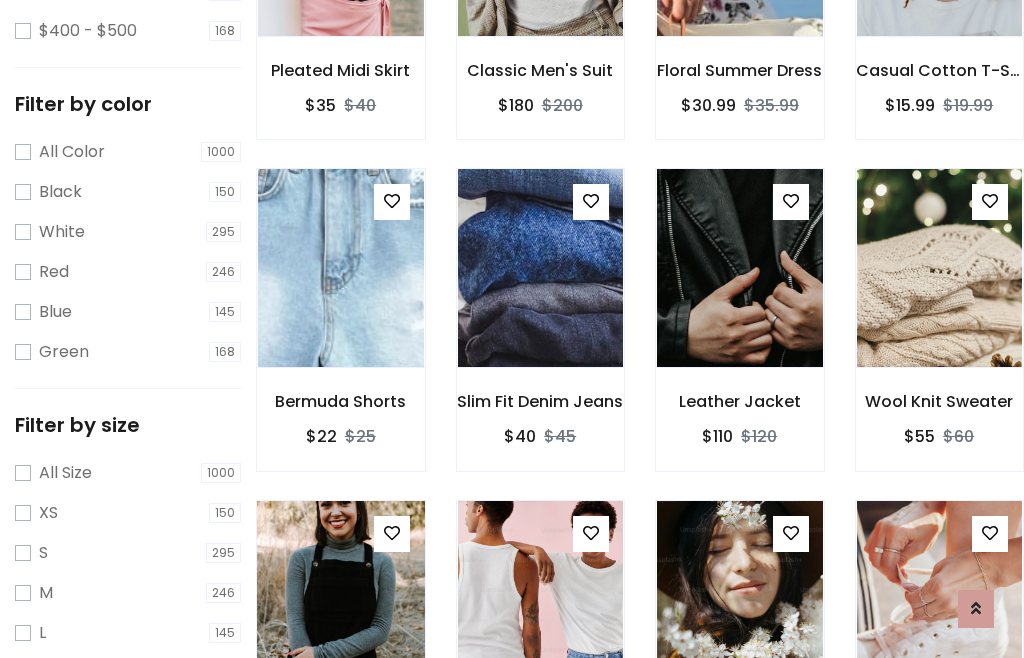 click at bounding box center (340, 600) 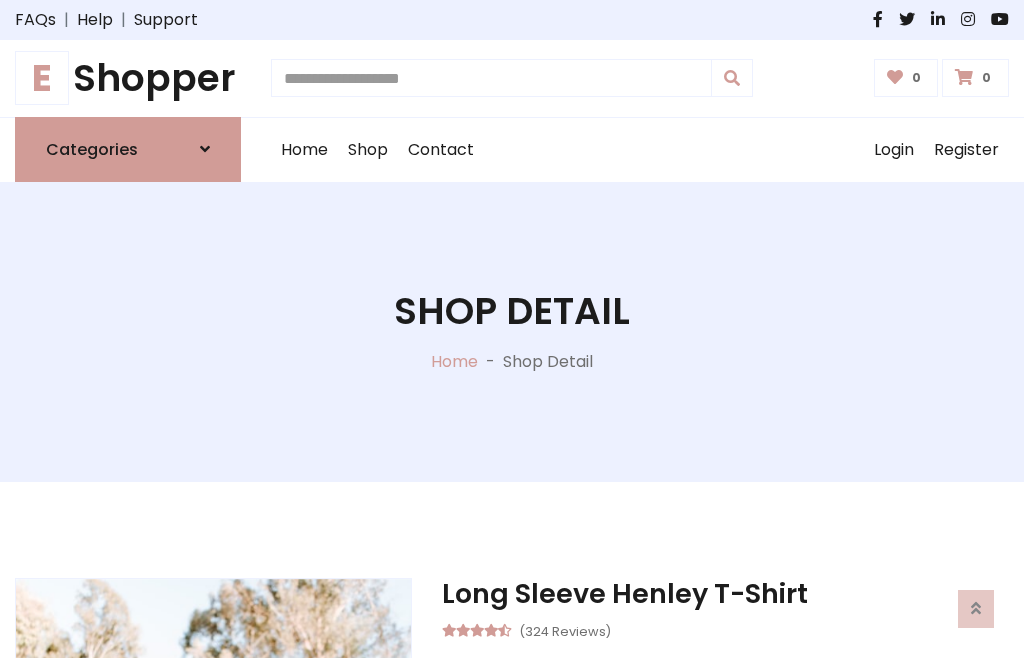 scroll, scrollTop: 128, scrollLeft: 0, axis: vertical 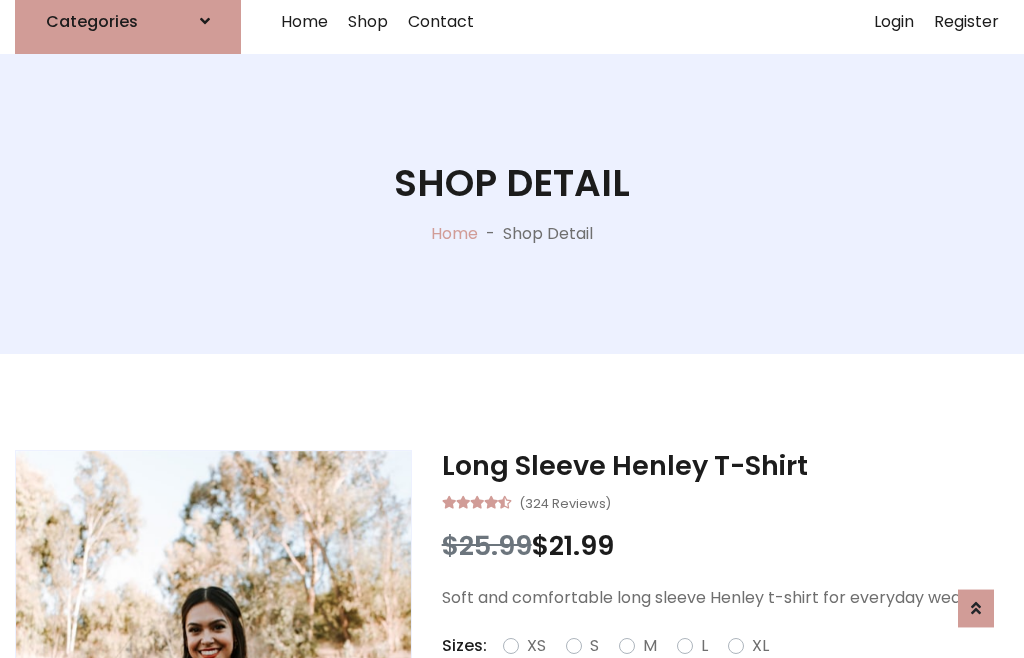 click on "Red" at bounding box center (732, 670) 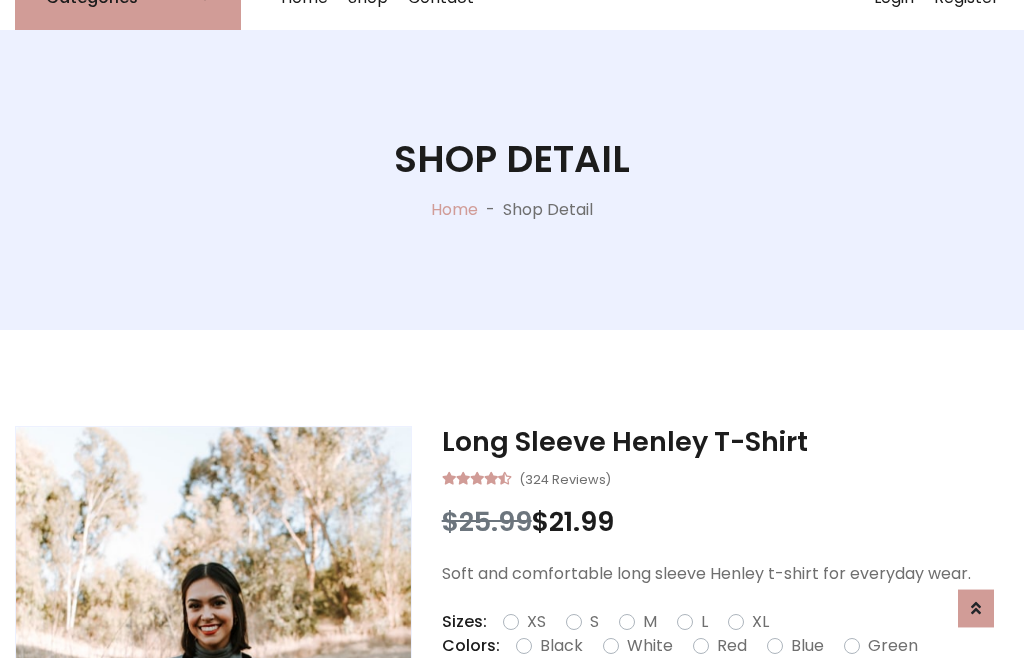 click on "Add To Cart" at bounding box center [663, 709] 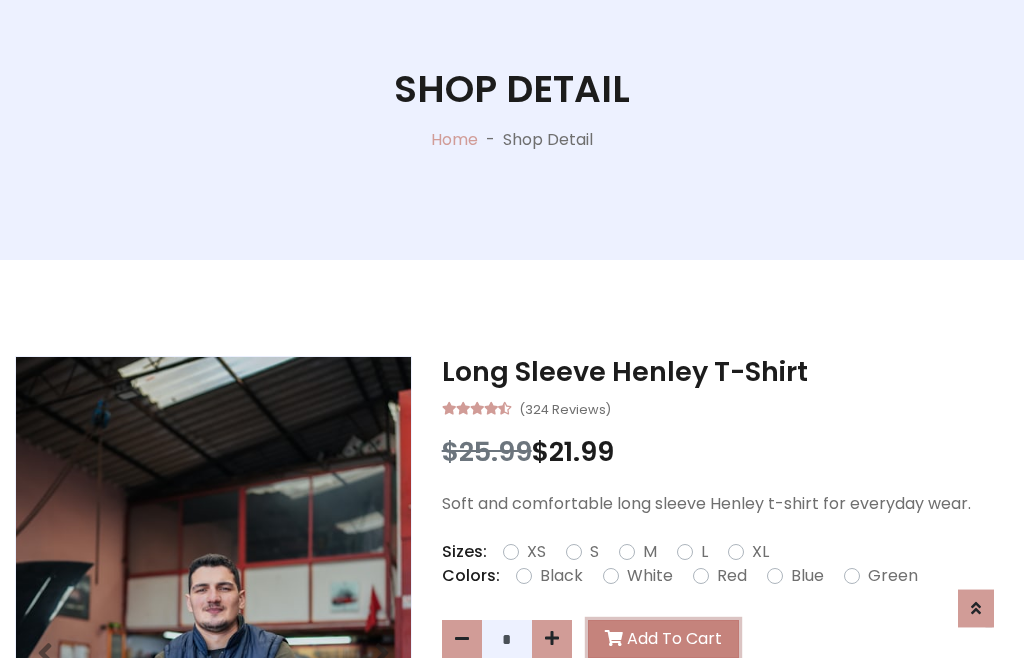 scroll, scrollTop: 0, scrollLeft: 0, axis: both 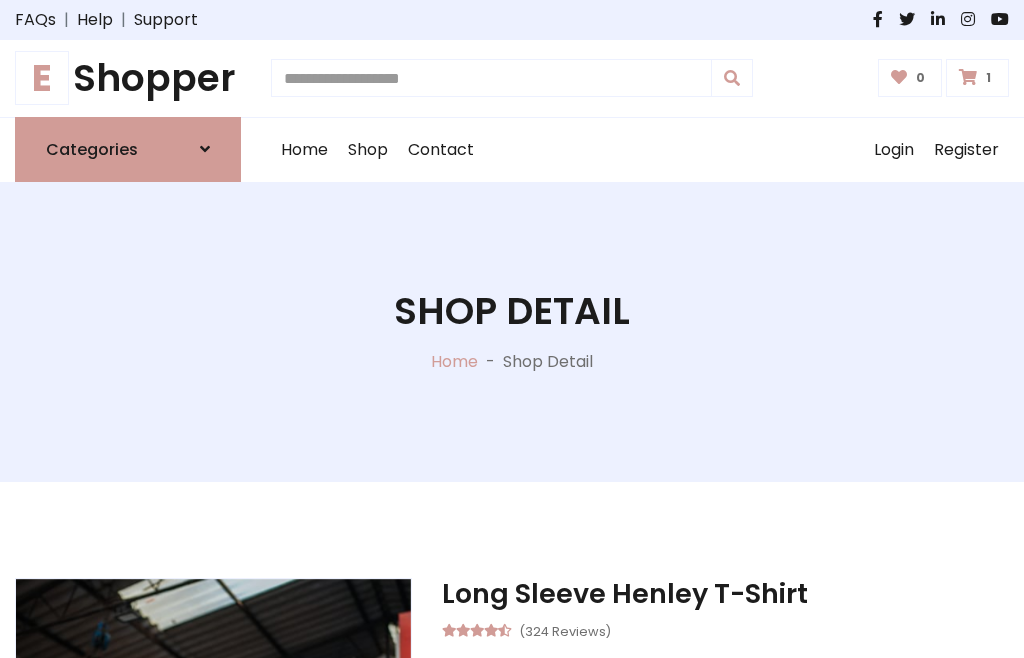 click at bounding box center (968, 77) 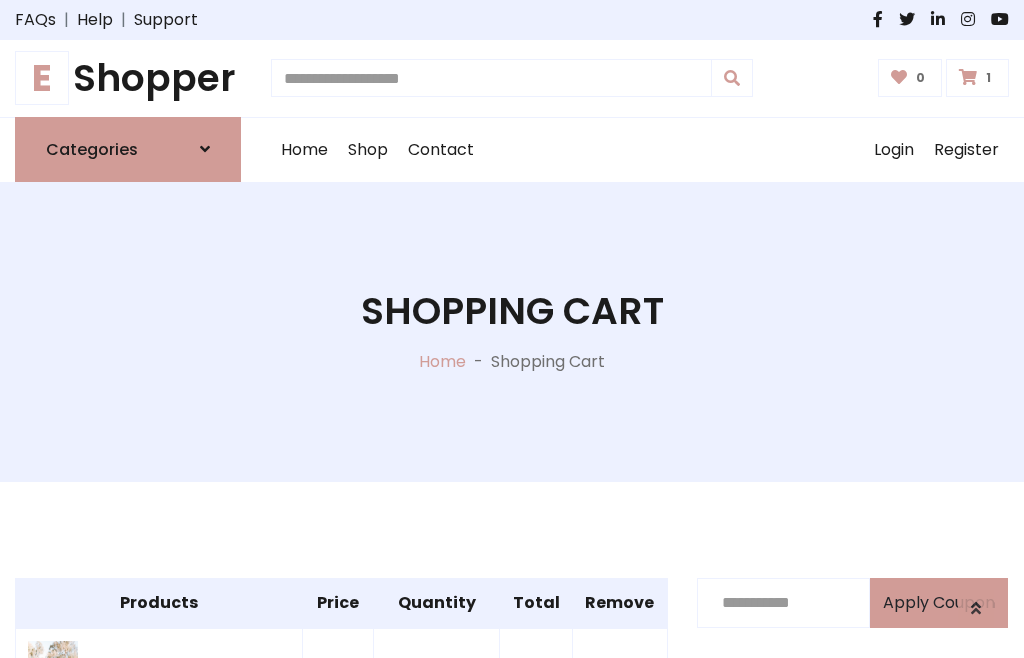 scroll, scrollTop: 474, scrollLeft: 0, axis: vertical 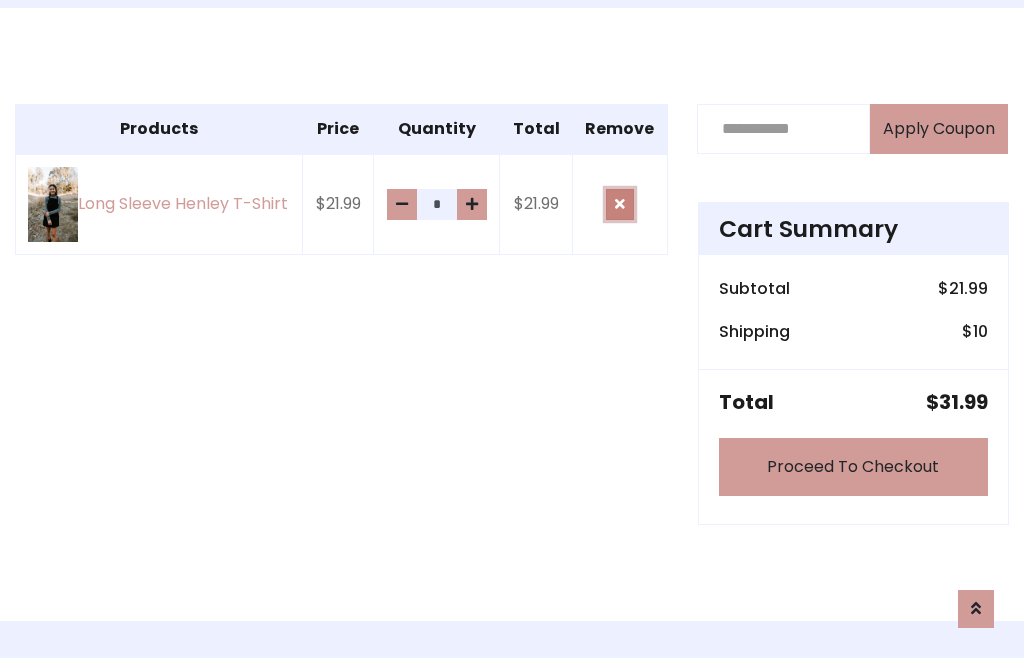 click at bounding box center (620, 204) 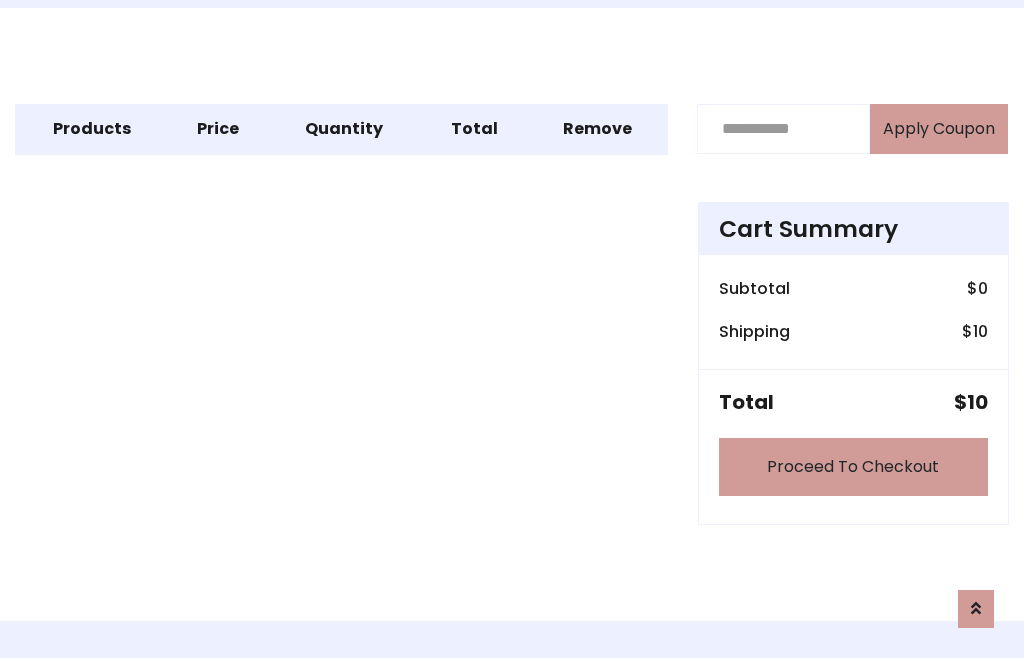 scroll, scrollTop: 247, scrollLeft: 0, axis: vertical 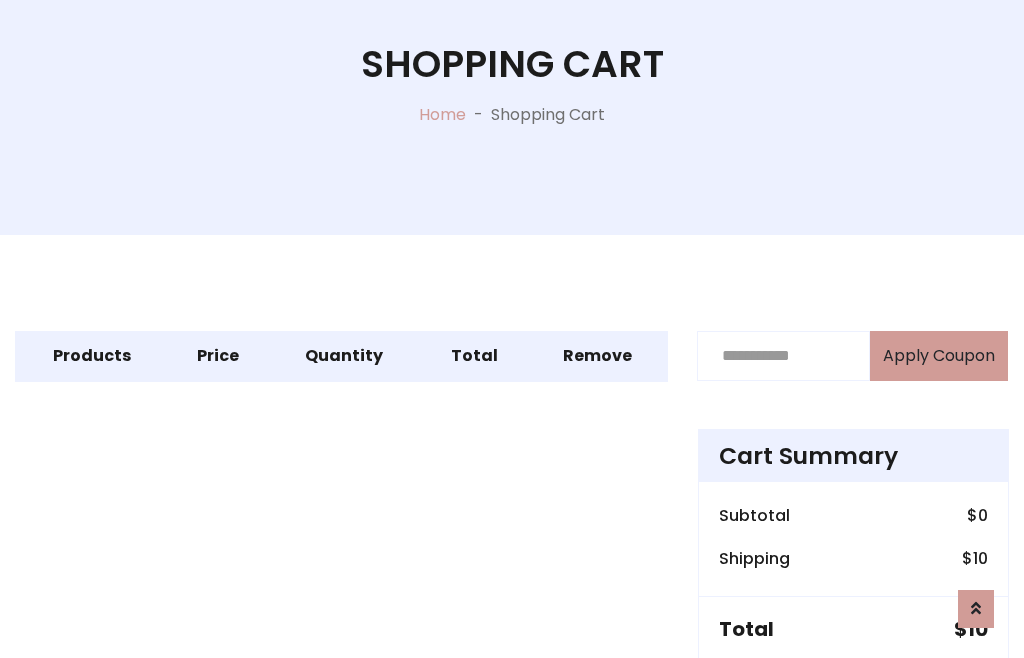click on "Proceed To Checkout" at bounding box center (853, 694) 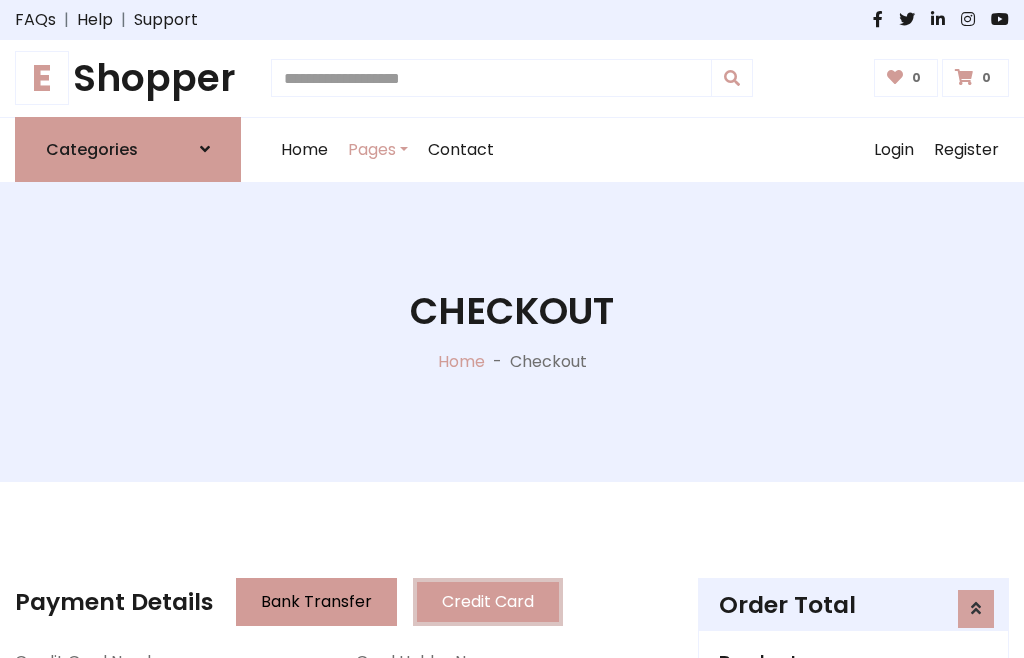scroll, scrollTop: 137, scrollLeft: 0, axis: vertical 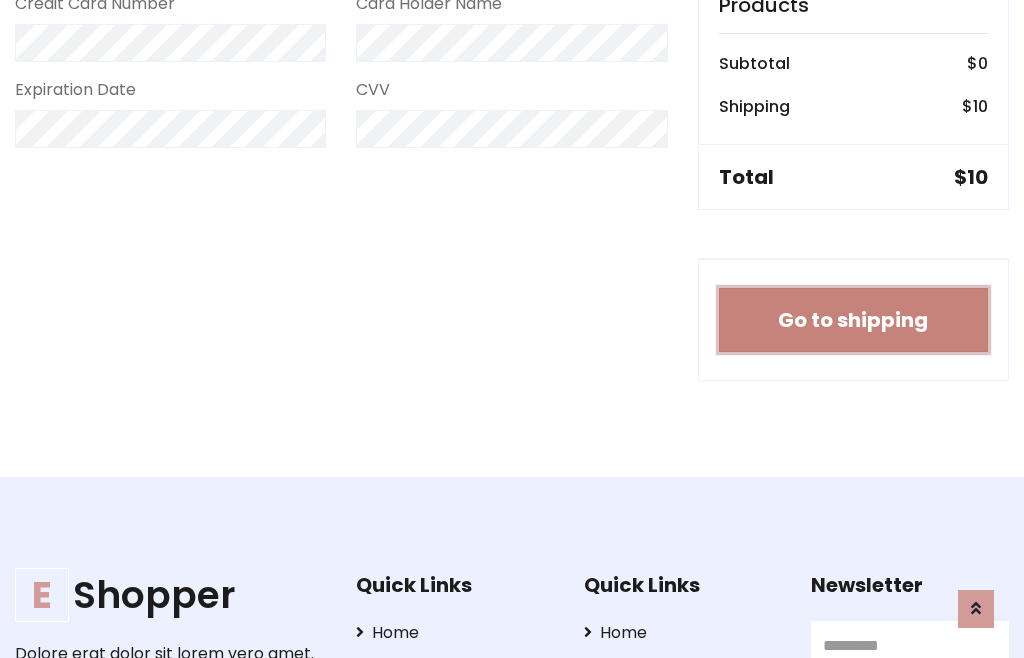 click on "Go to shipping" at bounding box center [853, 320] 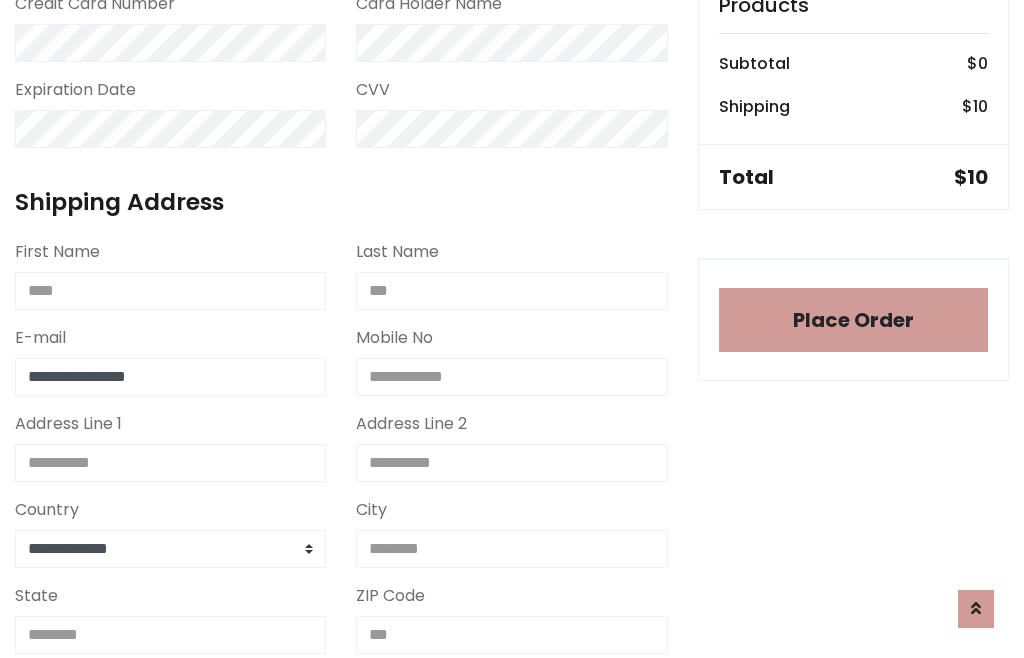 type on "**********" 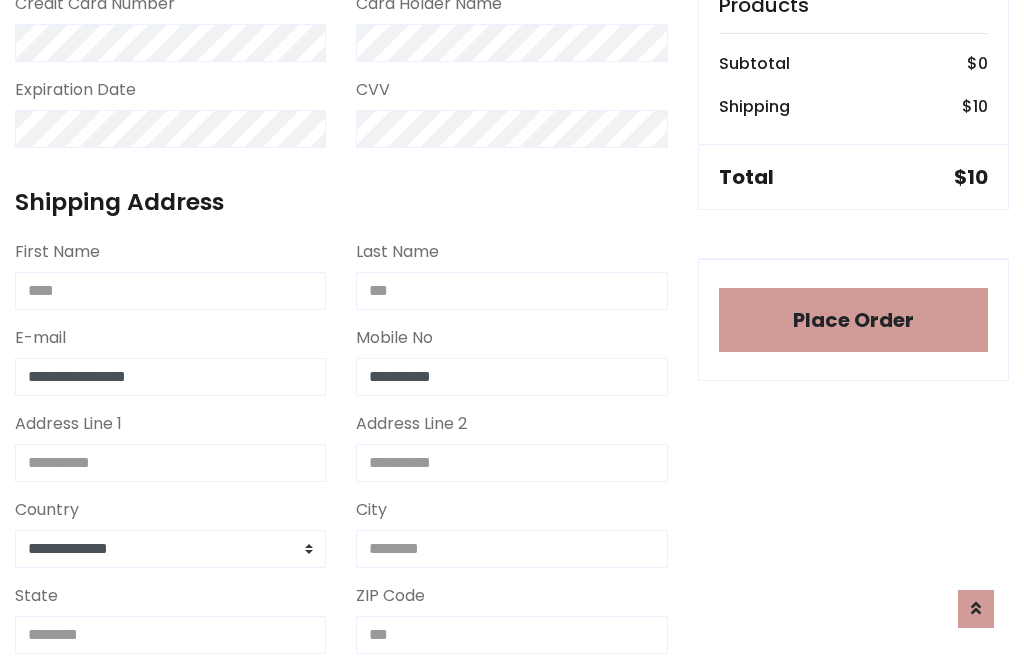 type on "**********" 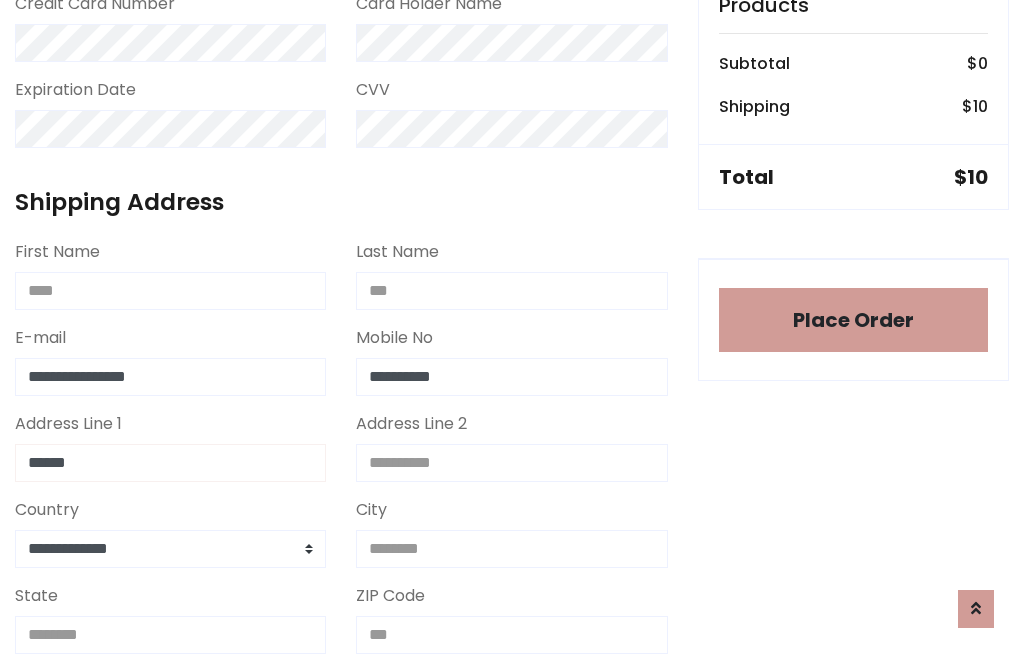 type on "******" 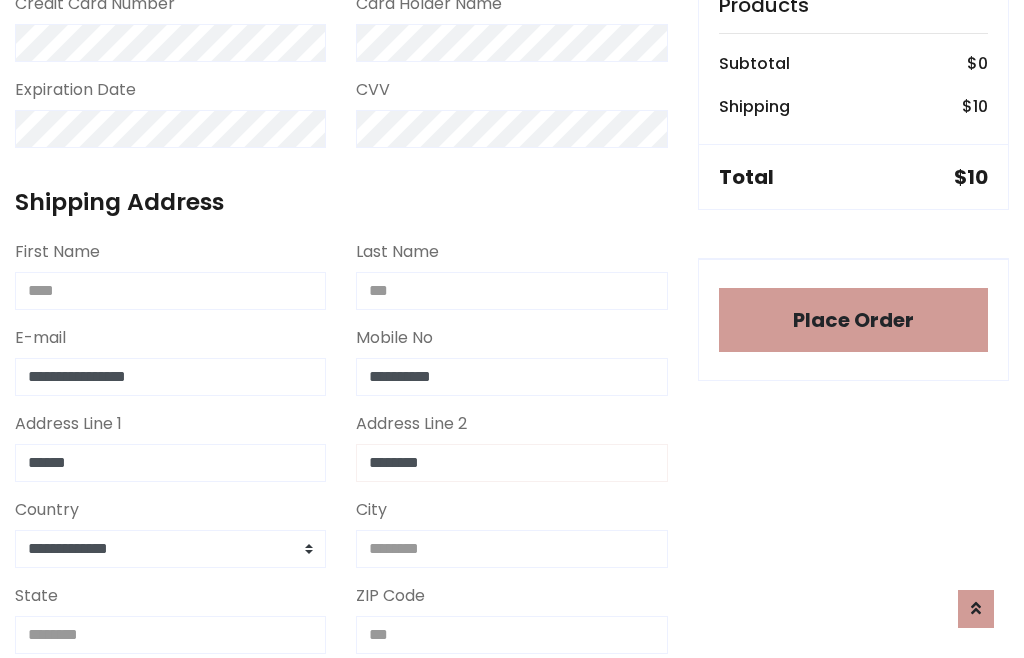type on "********" 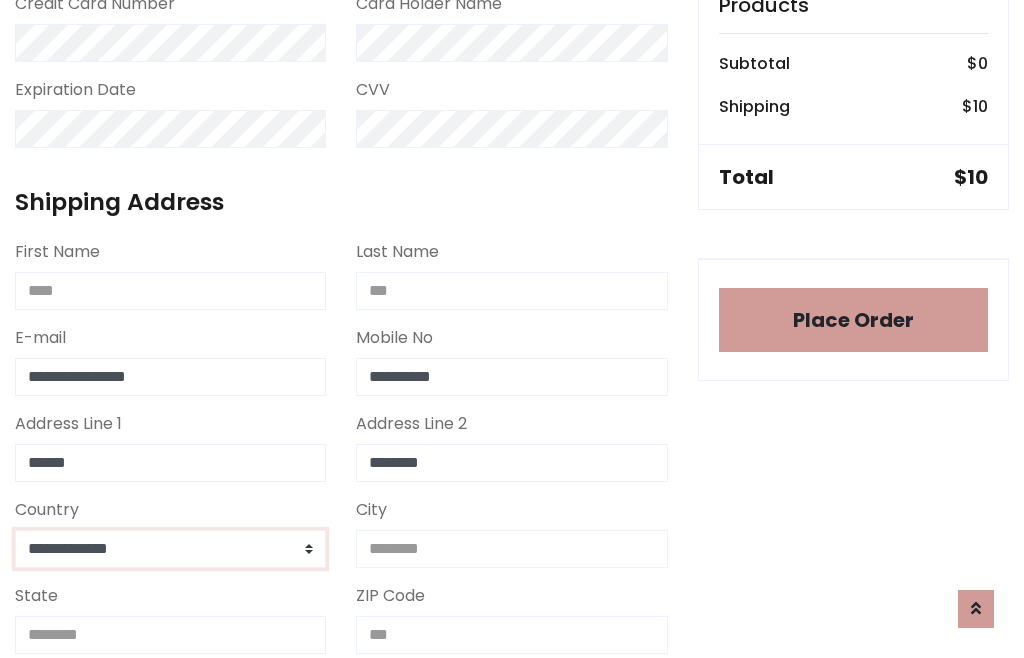 select on "*******" 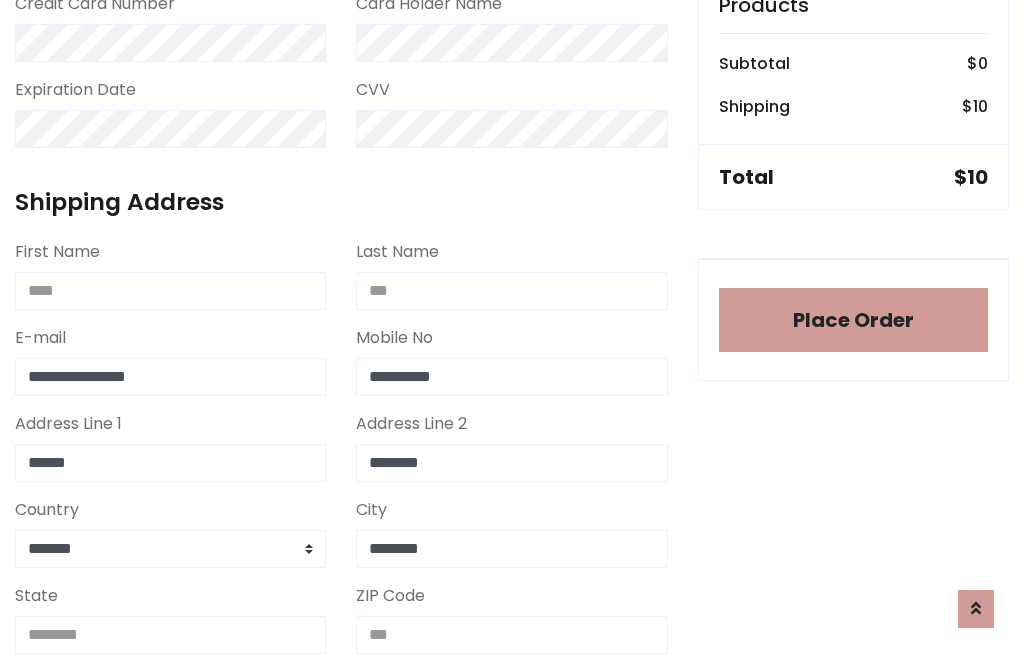 type on "********" 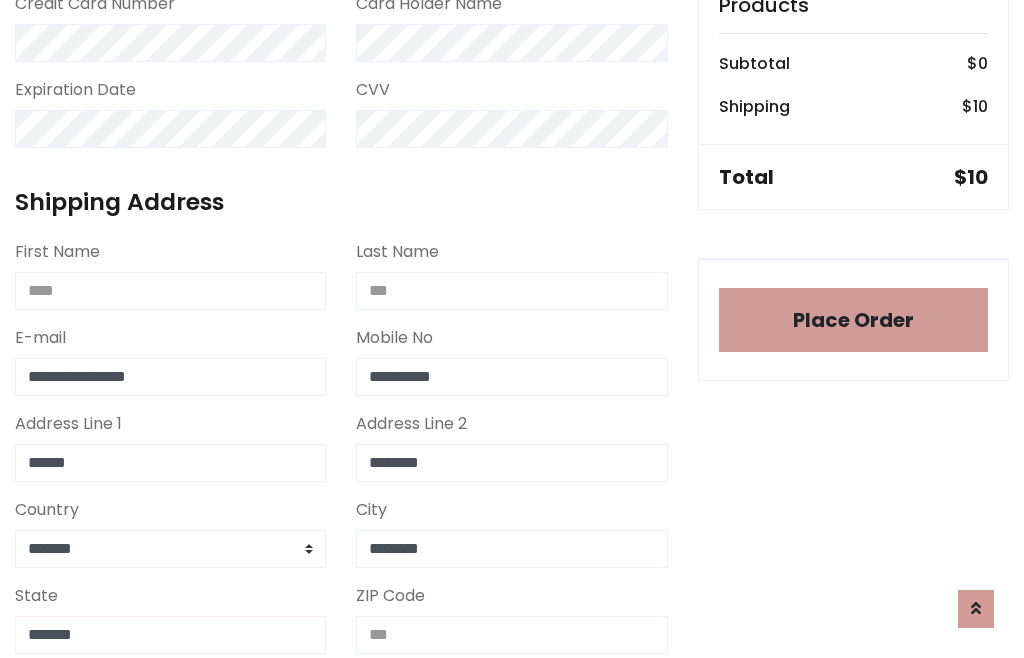 type on "*******" 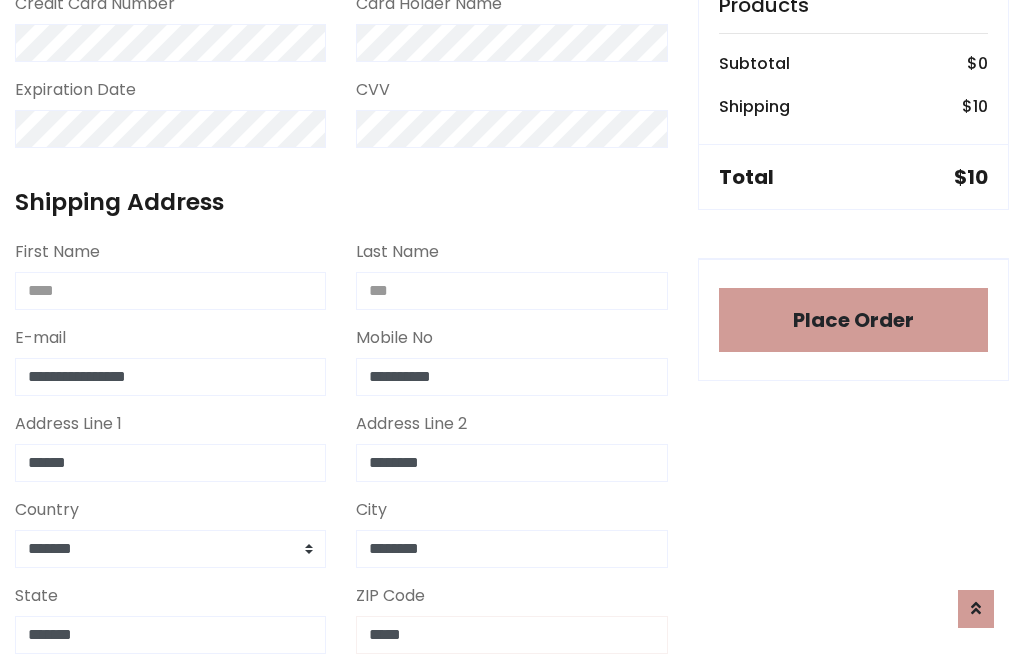 scroll, scrollTop: 403, scrollLeft: 0, axis: vertical 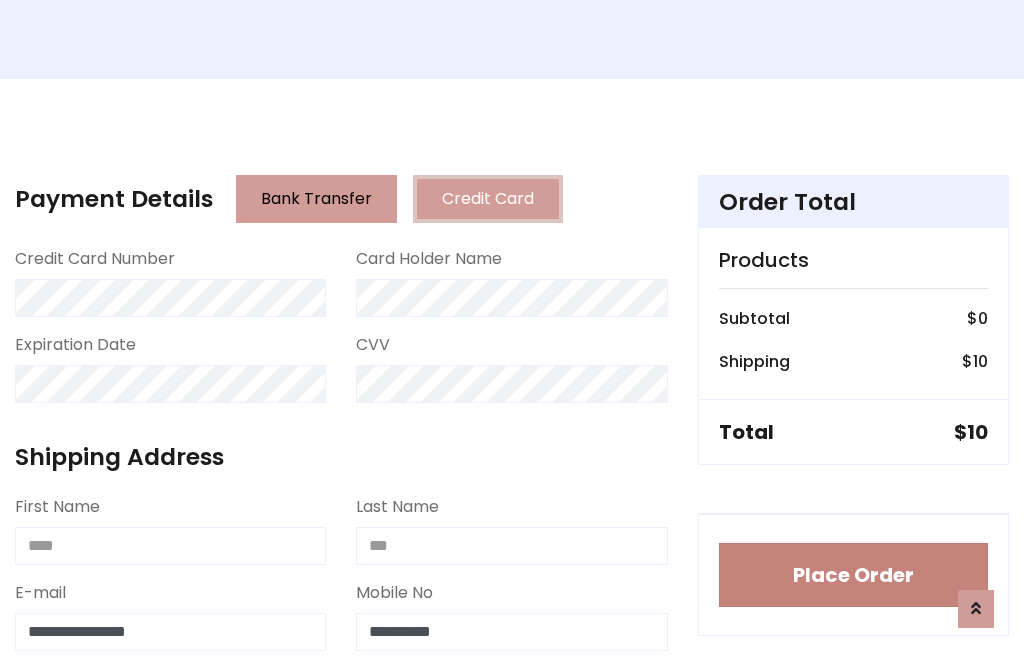 type on "*****" 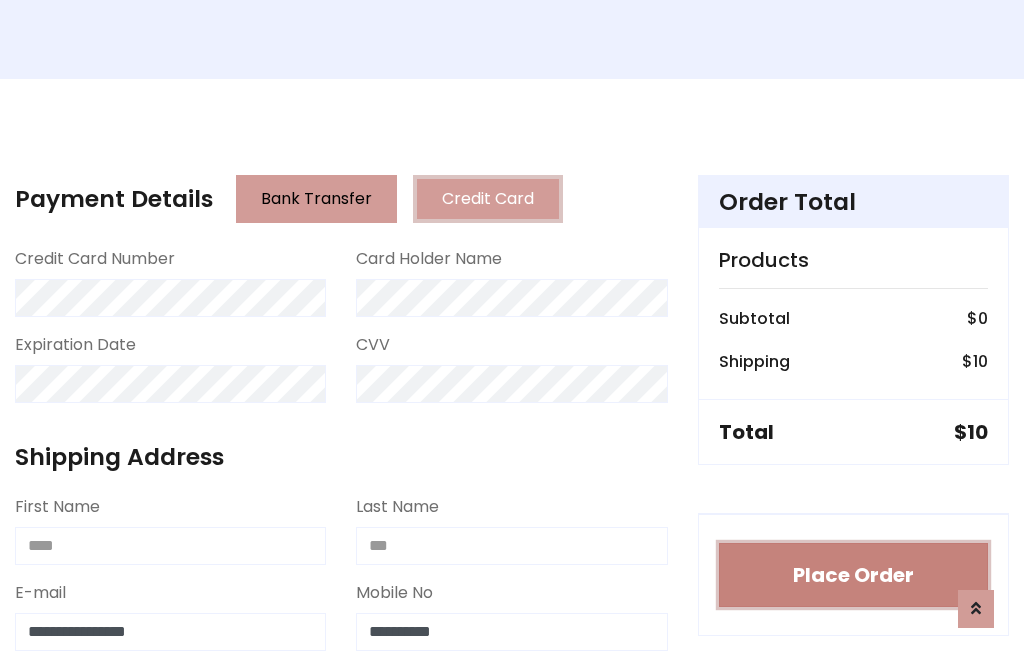 click on "Place Order" at bounding box center (853, 575) 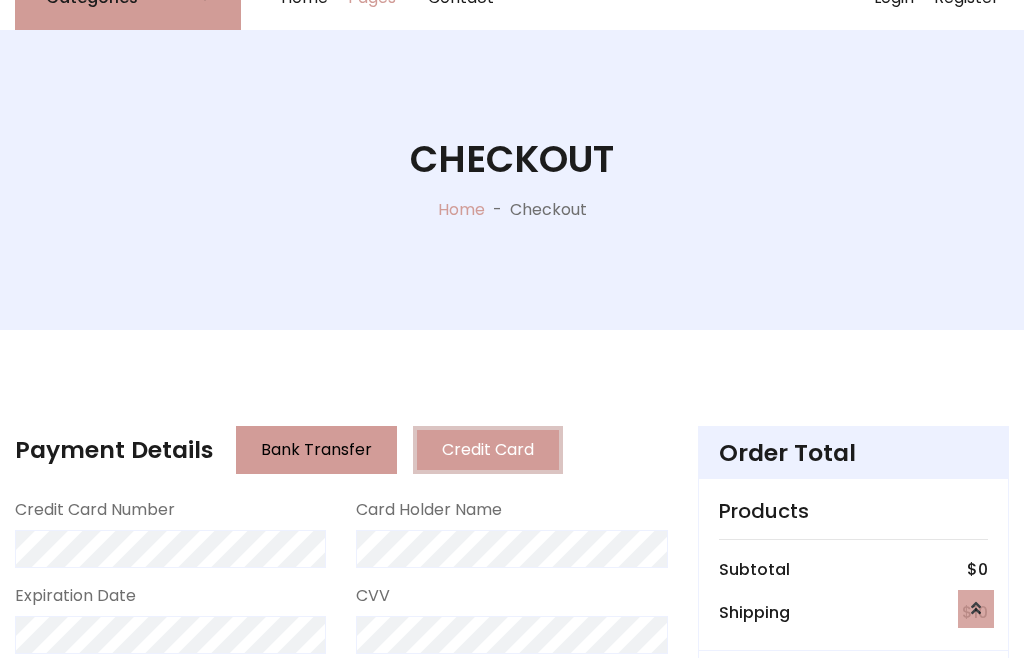 scroll, scrollTop: 0, scrollLeft: 0, axis: both 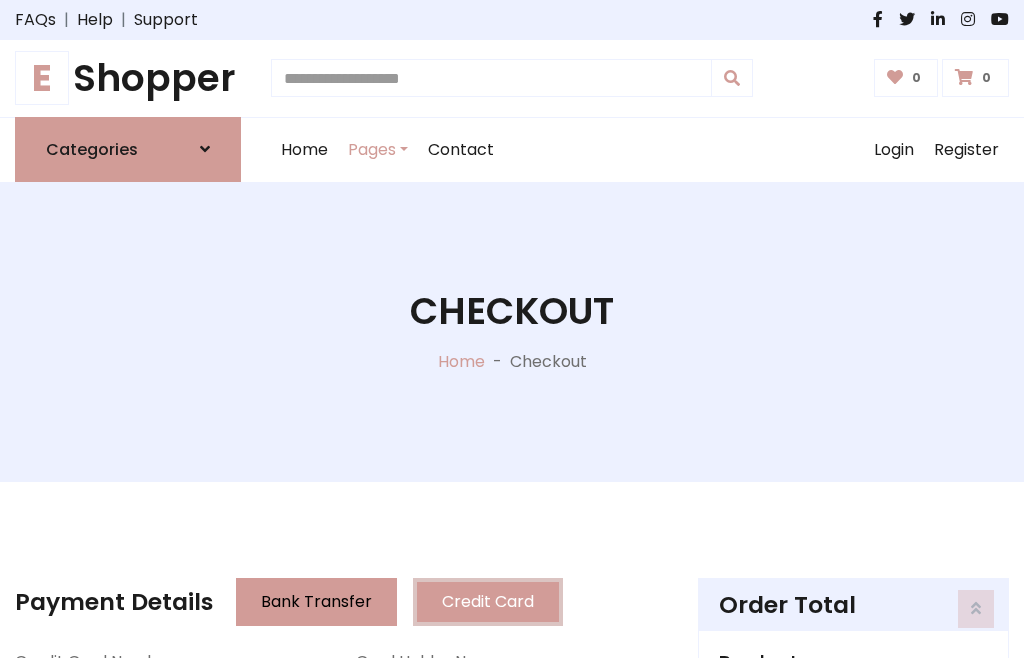 click on "E Shopper" at bounding box center [128, 78] 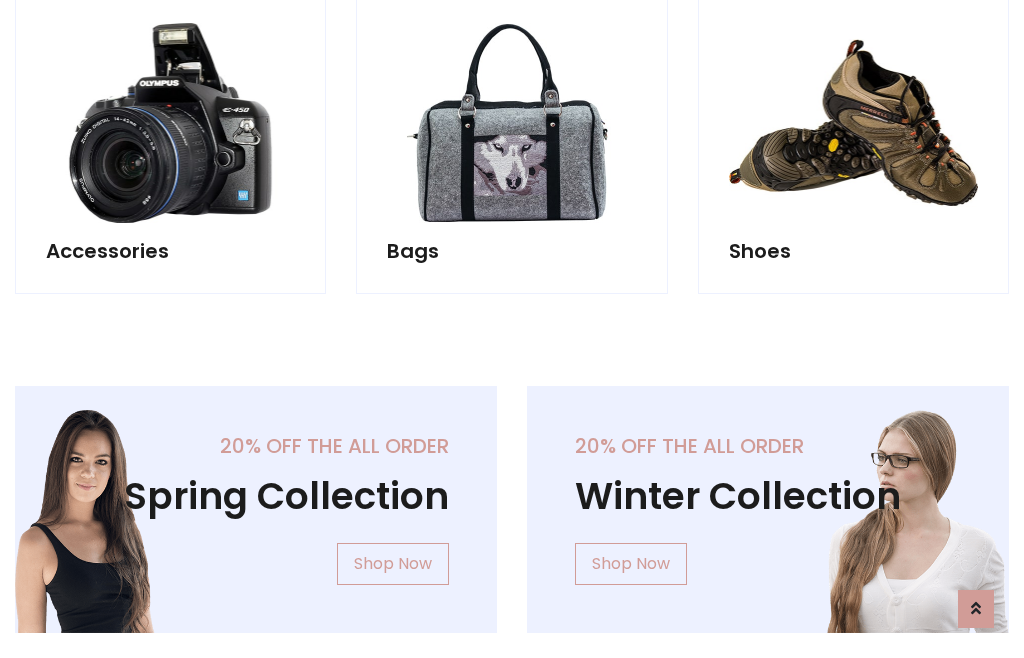 scroll, scrollTop: 770, scrollLeft: 0, axis: vertical 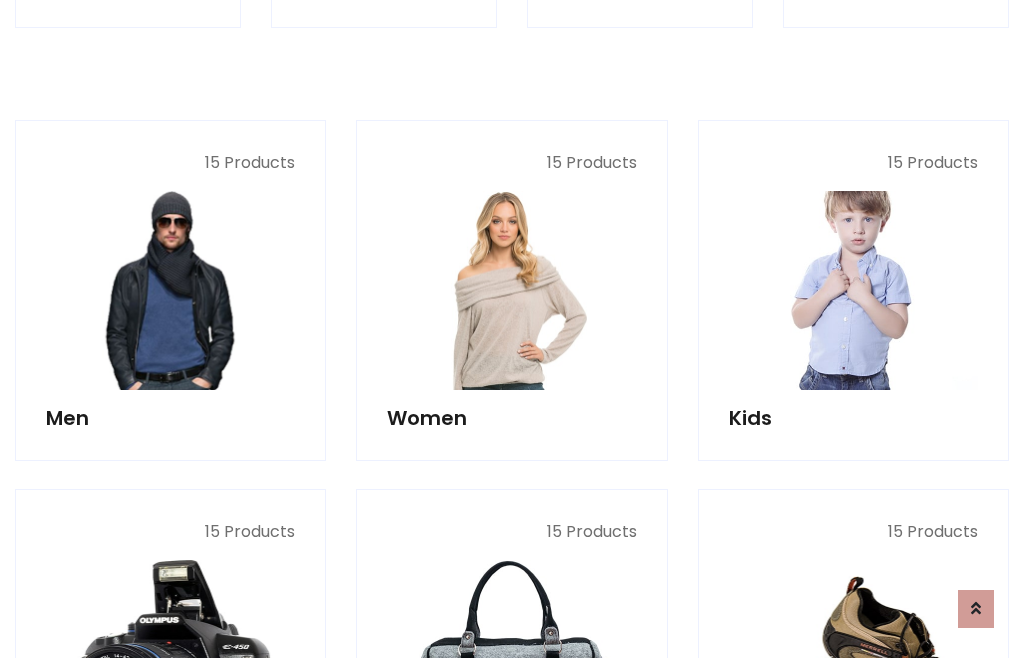 click at bounding box center [853, 290] 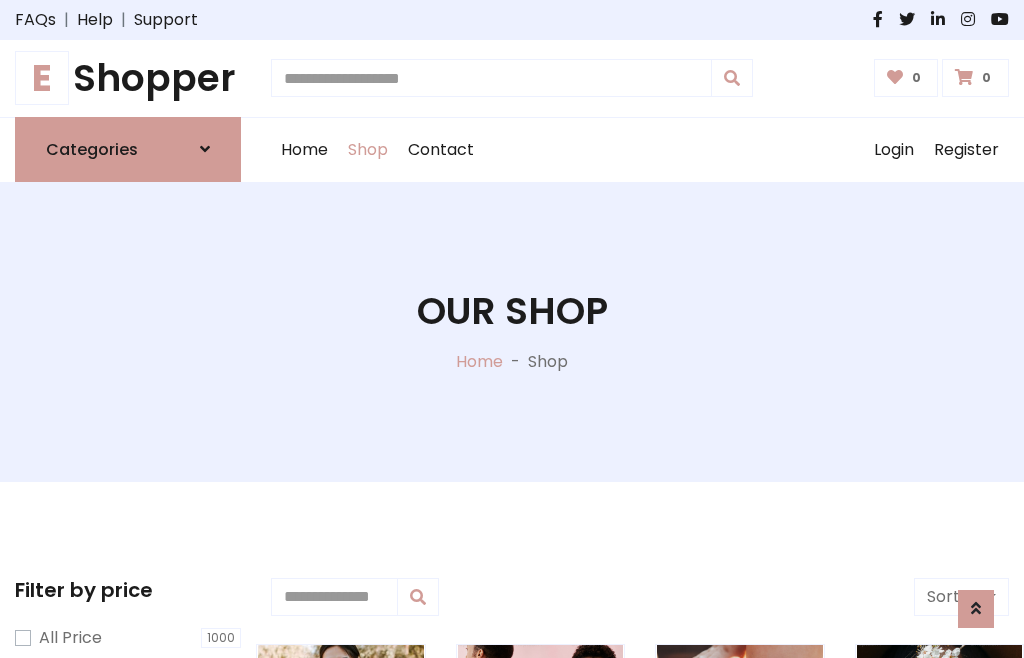 scroll, scrollTop: 549, scrollLeft: 0, axis: vertical 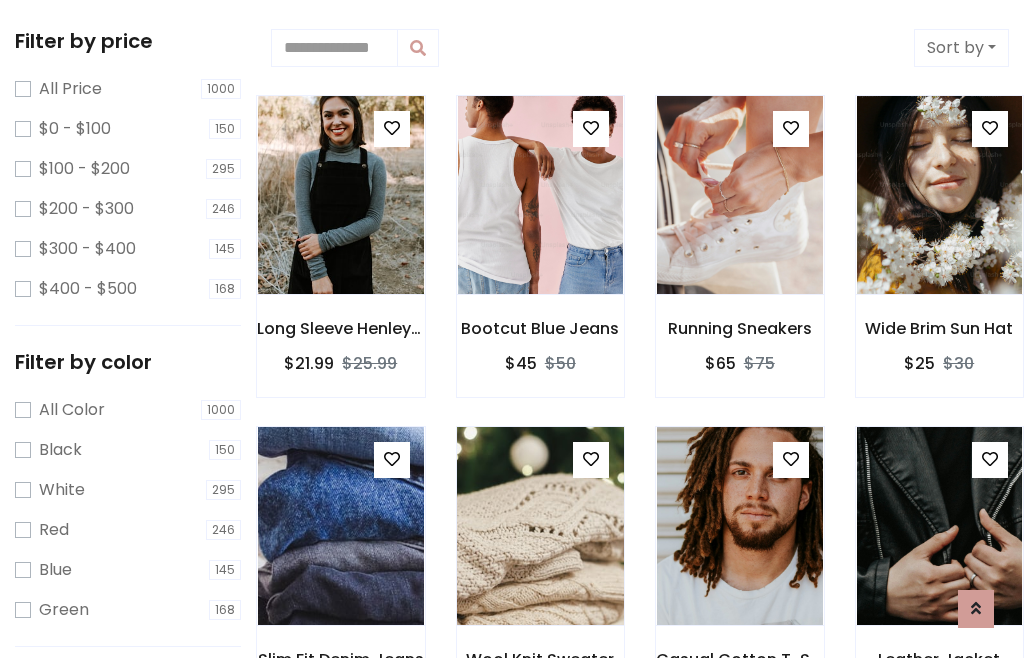 click at bounding box center [591, 459] 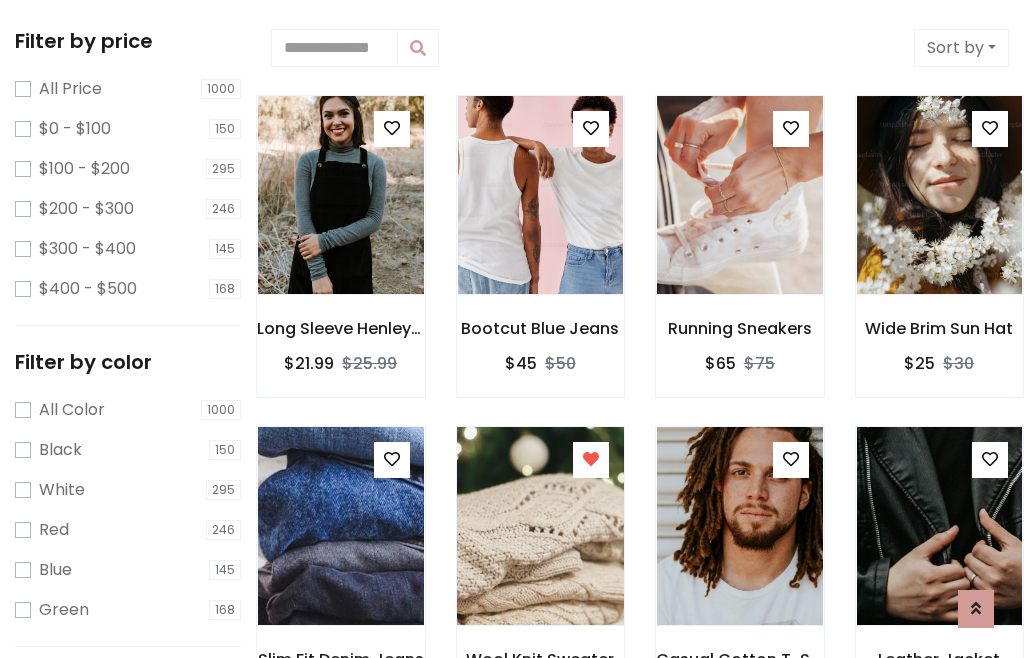 scroll, scrollTop: 848, scrollLeft: 0, axis: vertical 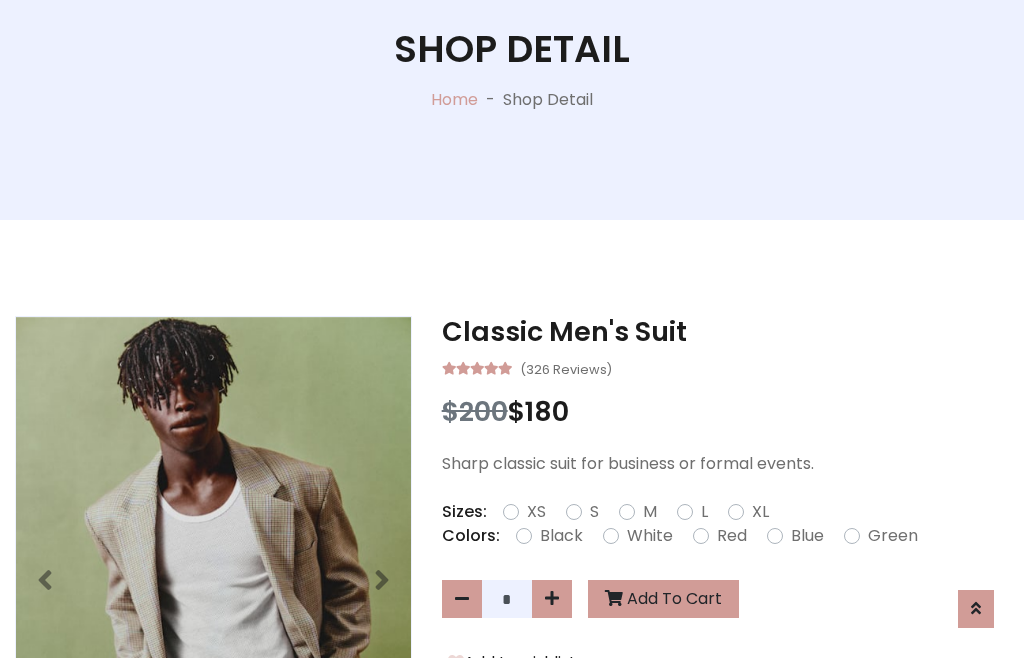 click on "XL" at bounding box center [760, 512] 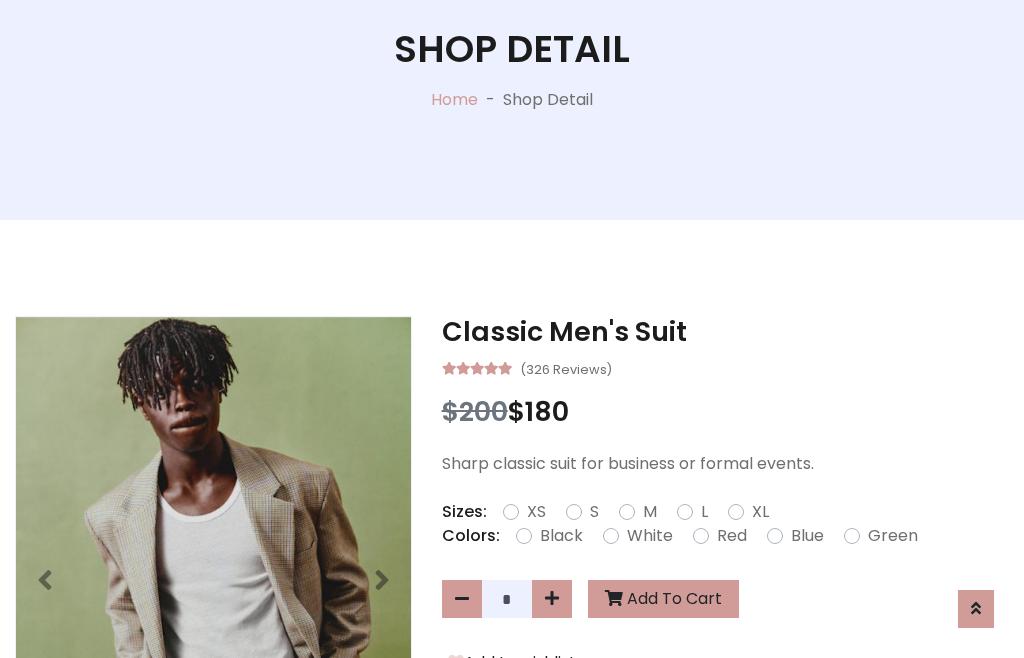 click on "Black" at bounding box center (561, 536) 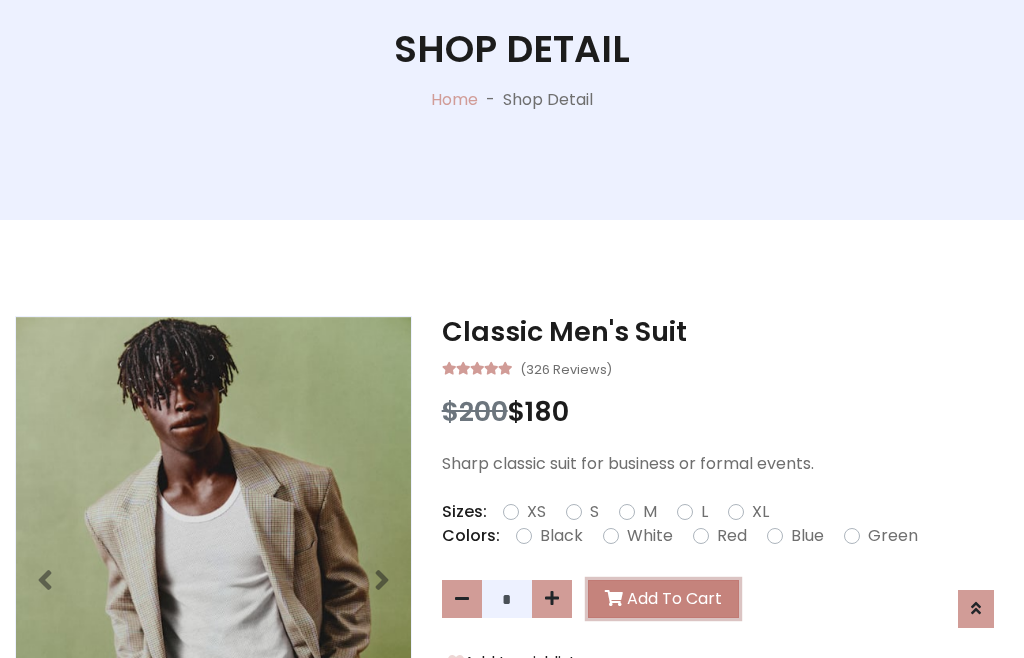 click on "Add To Cart" at bounding box center [663, 599] 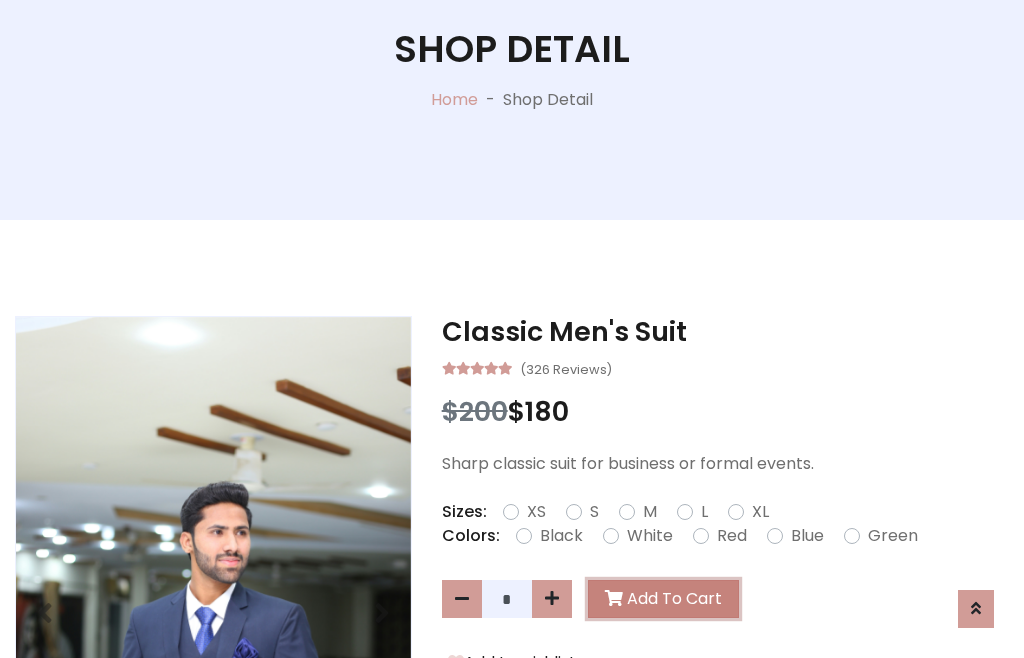 scroll, scrollTop: 0, scrollLeft: 0, axis: both 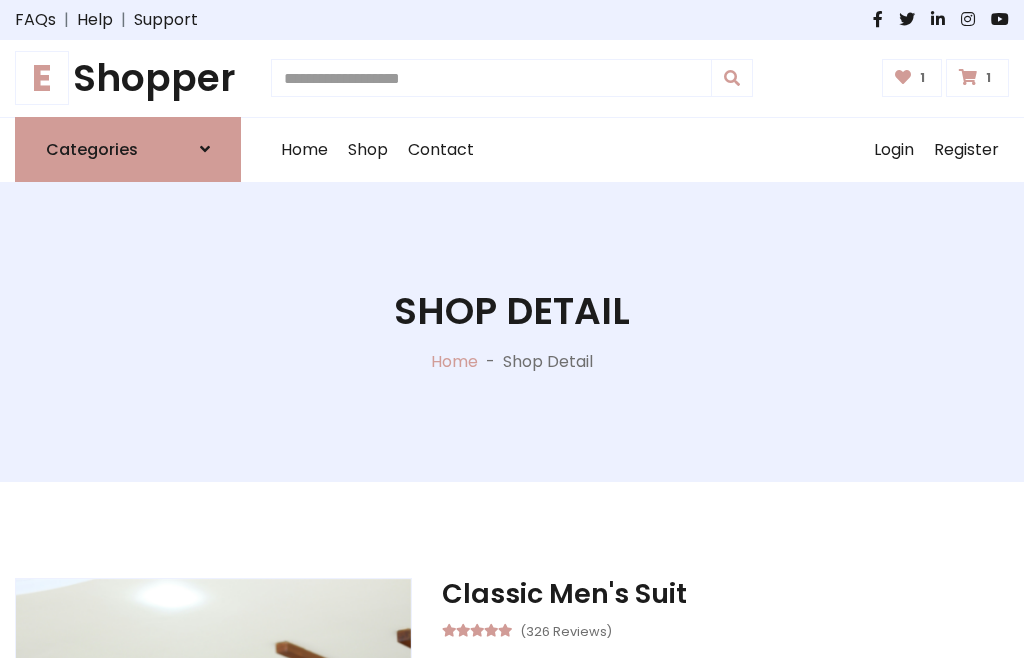 click at bounding box center [968, 77] 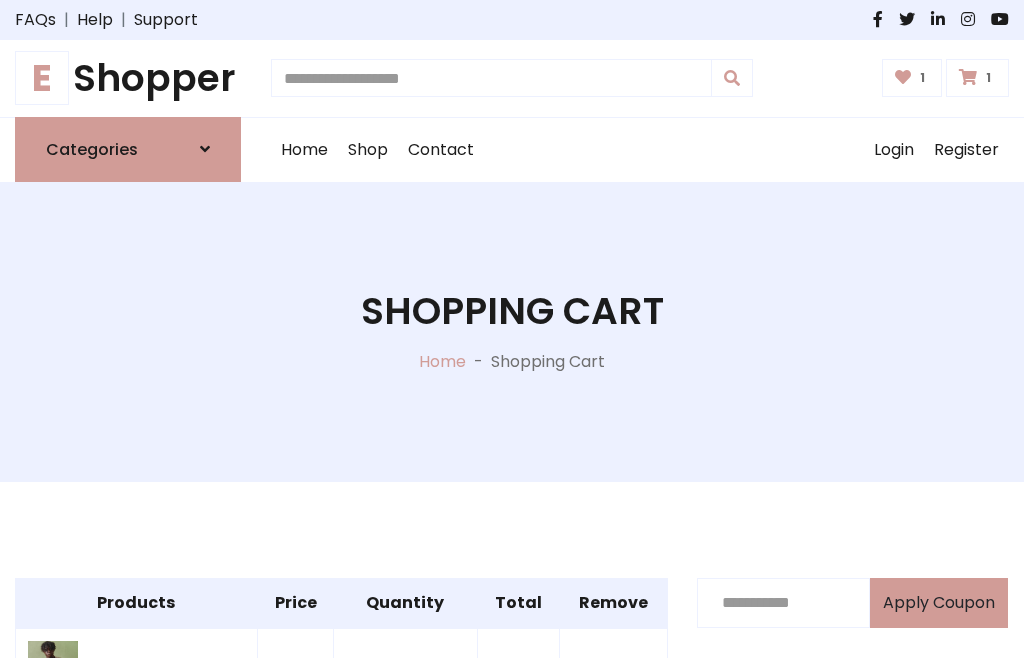 scroll, scrollTop: 570, scrollLeft: 0, axis: vertical 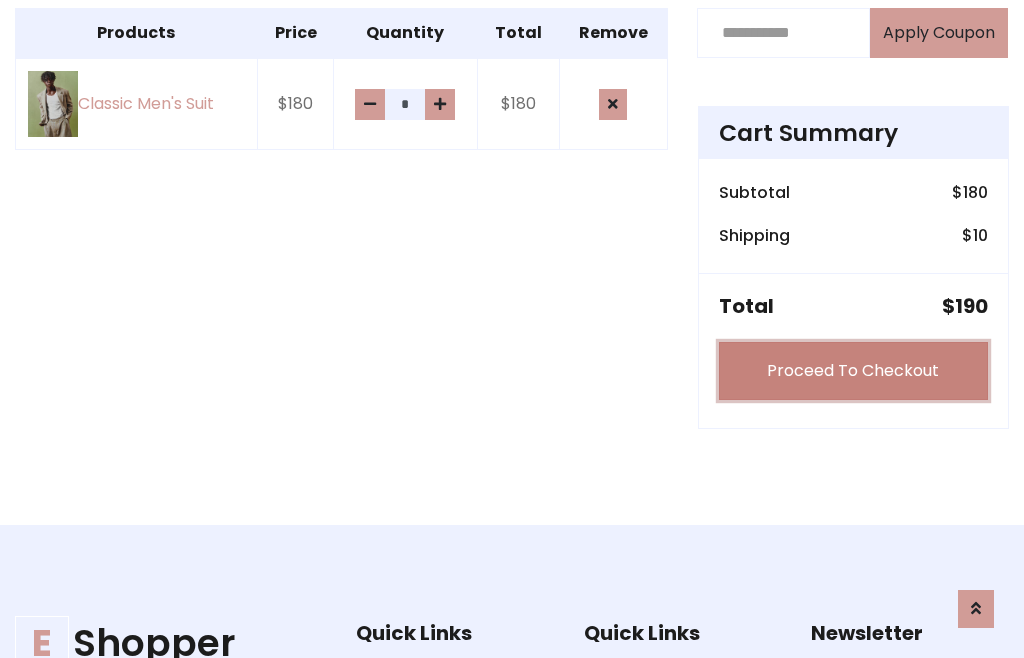 click on "Proceed To Checkout" at bounding box center (853, 371) 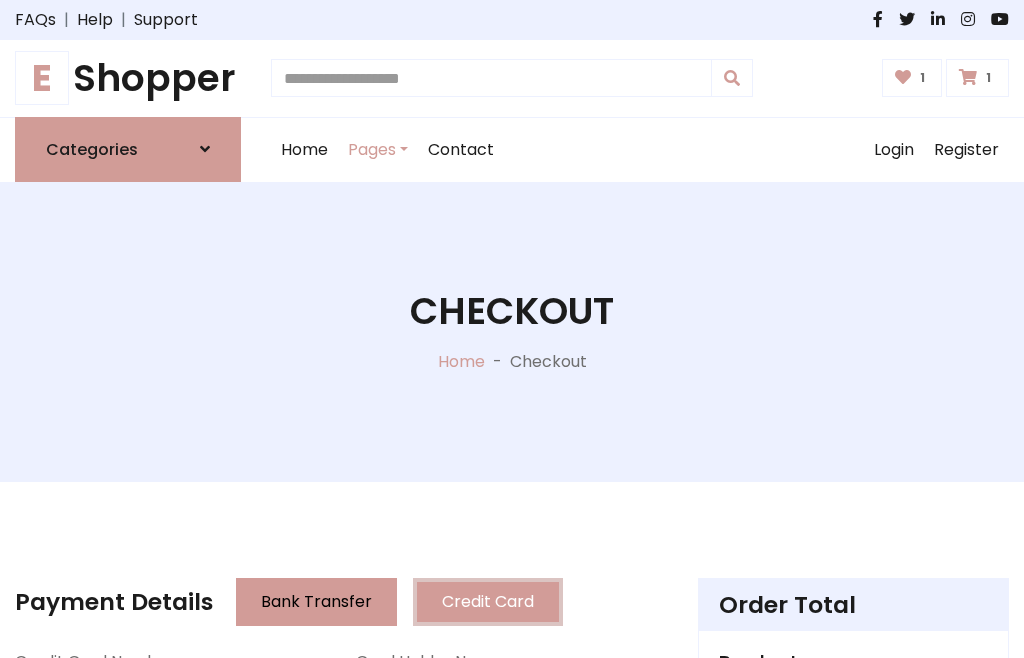 scroll, scrollTop: 201, scrollLeft: 0, axis: vertical 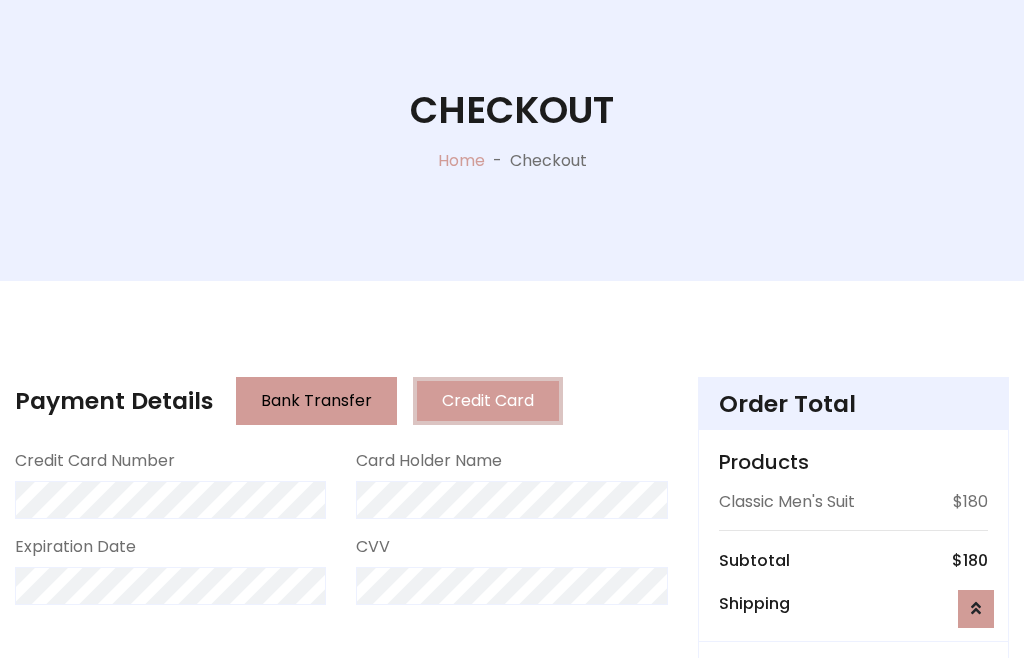 click on "Go to shipping" at bounding box center (853, 817) 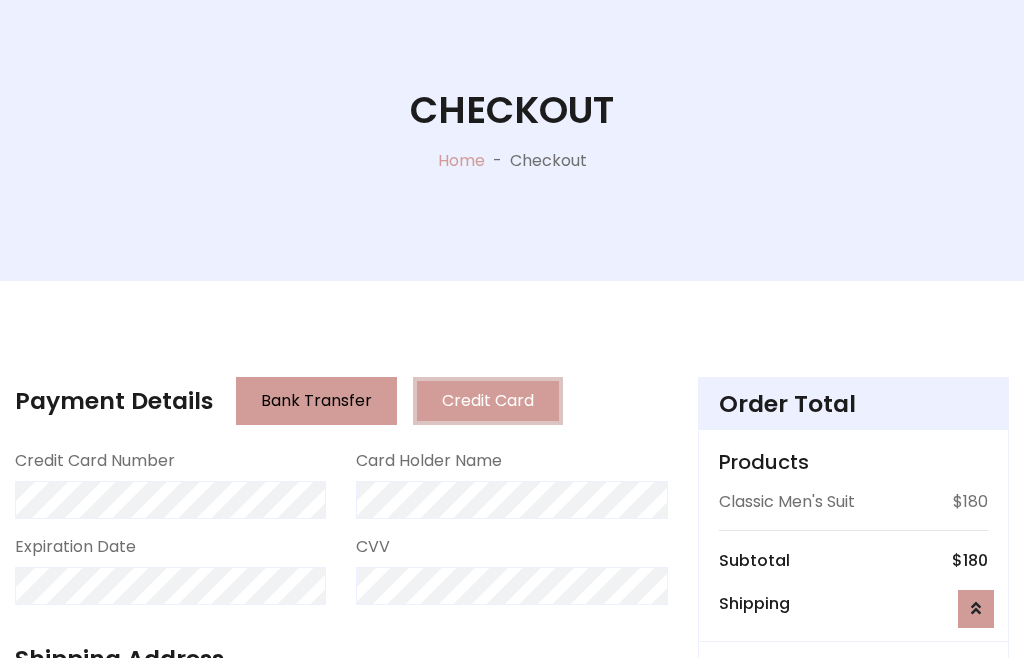 scroll, scrollTop: 392, scrollLeft: 0, axis: vertical 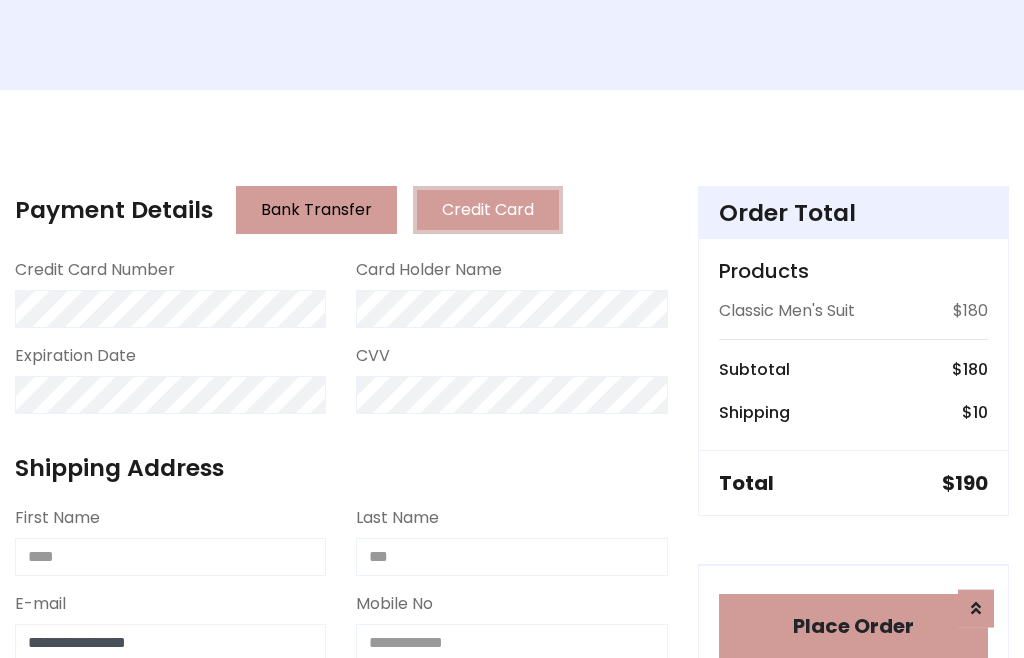 type on "**********" 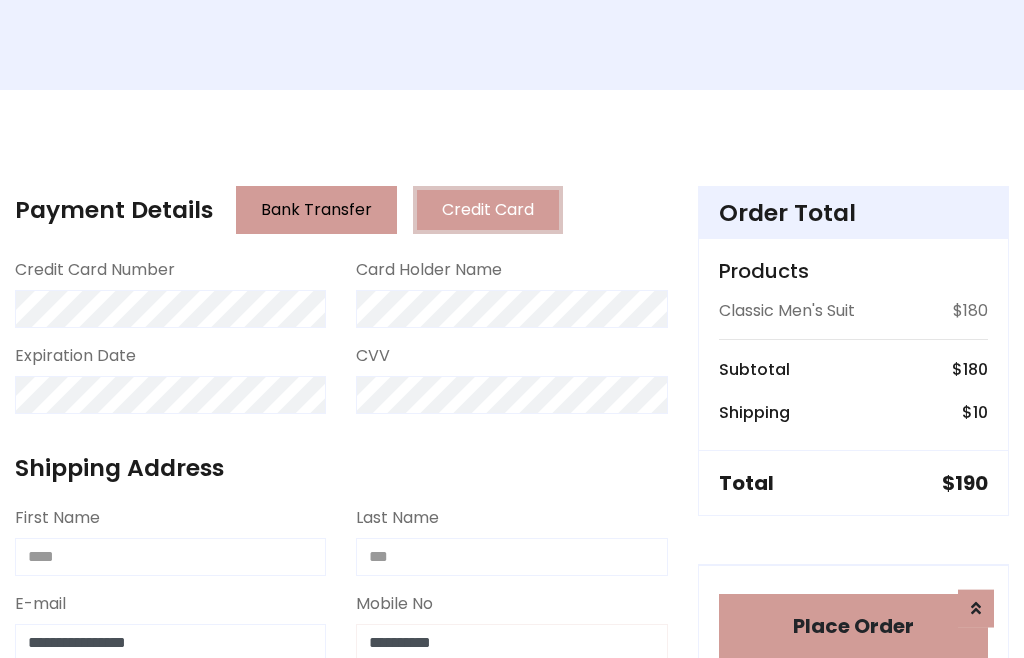 scroll, scrollTop: 573, scrollLeft: 0, axis: vertical 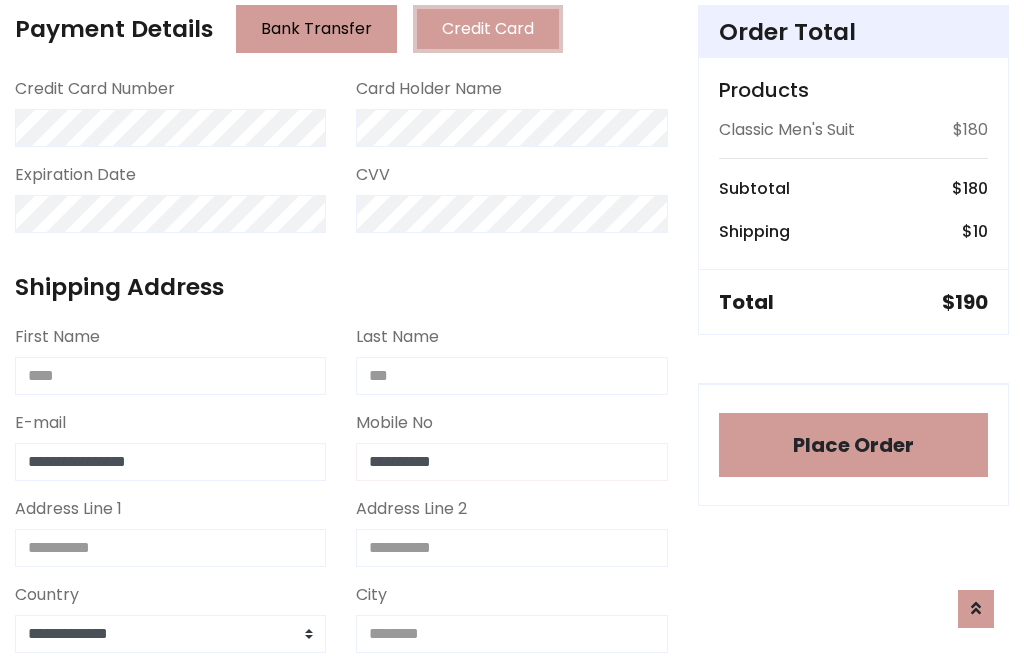 type on "**********" 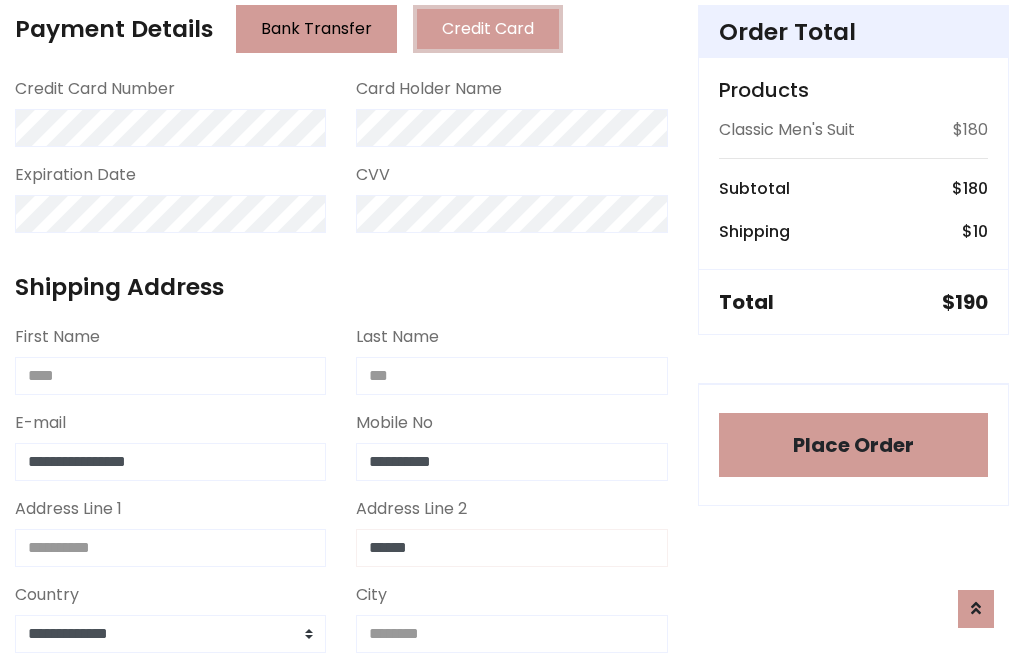 type on "******" 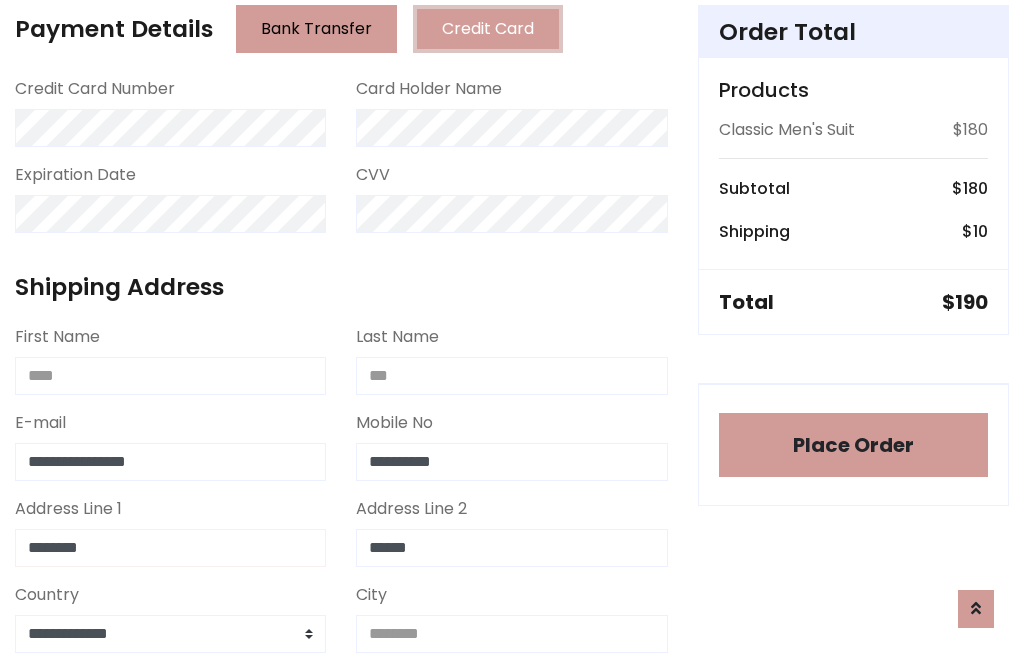 type on "********" 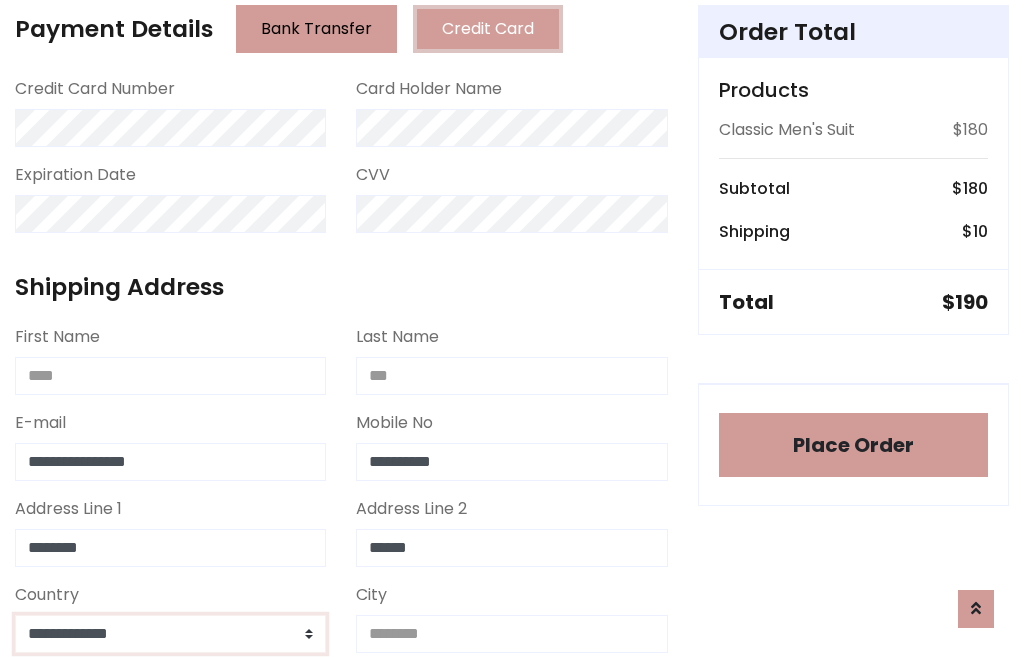 select on "*******" 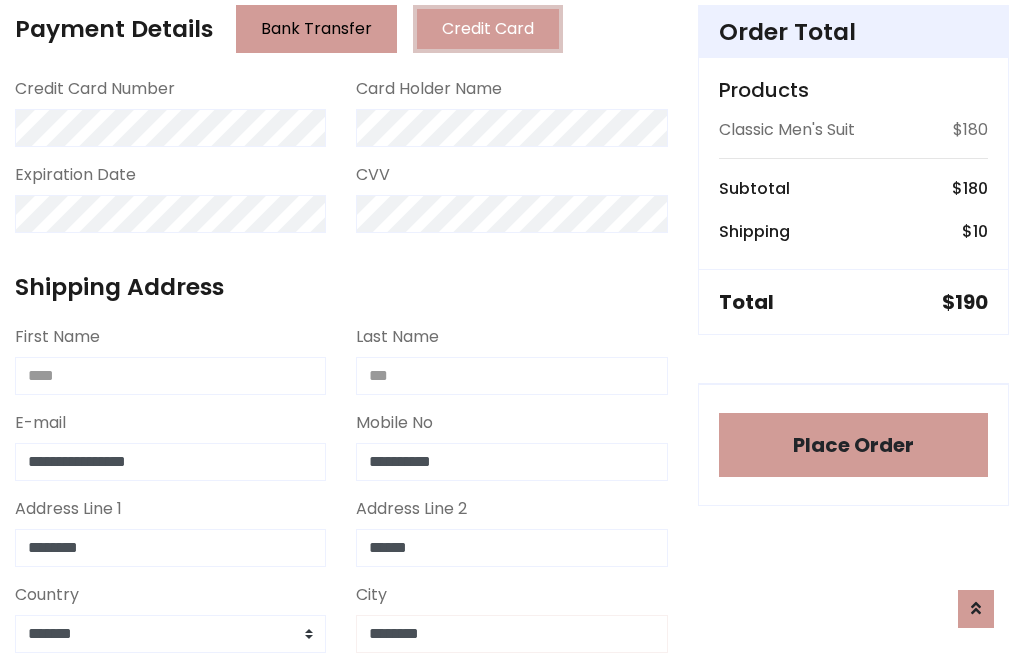 type on "********" 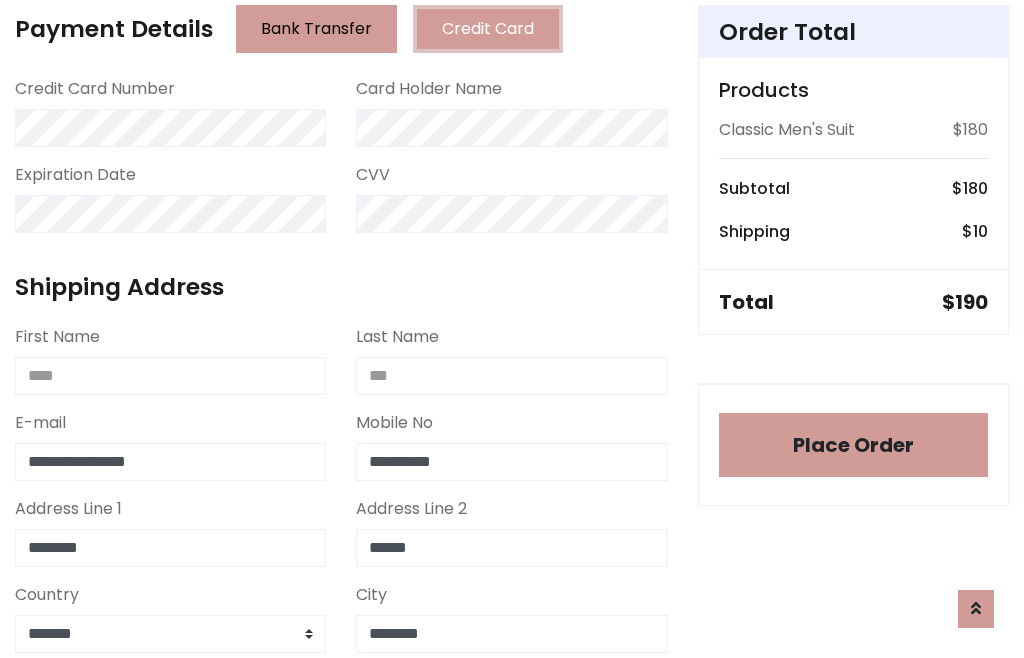 scroll, scrollTop: 654, scrollLeft: 0, axis: vertical 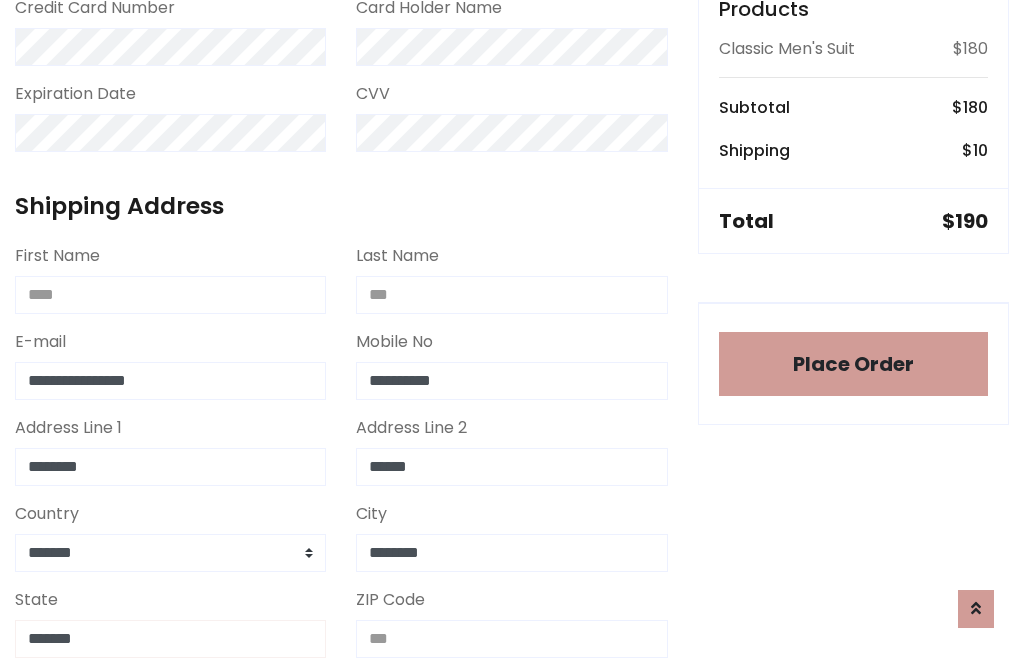 type on "*******" 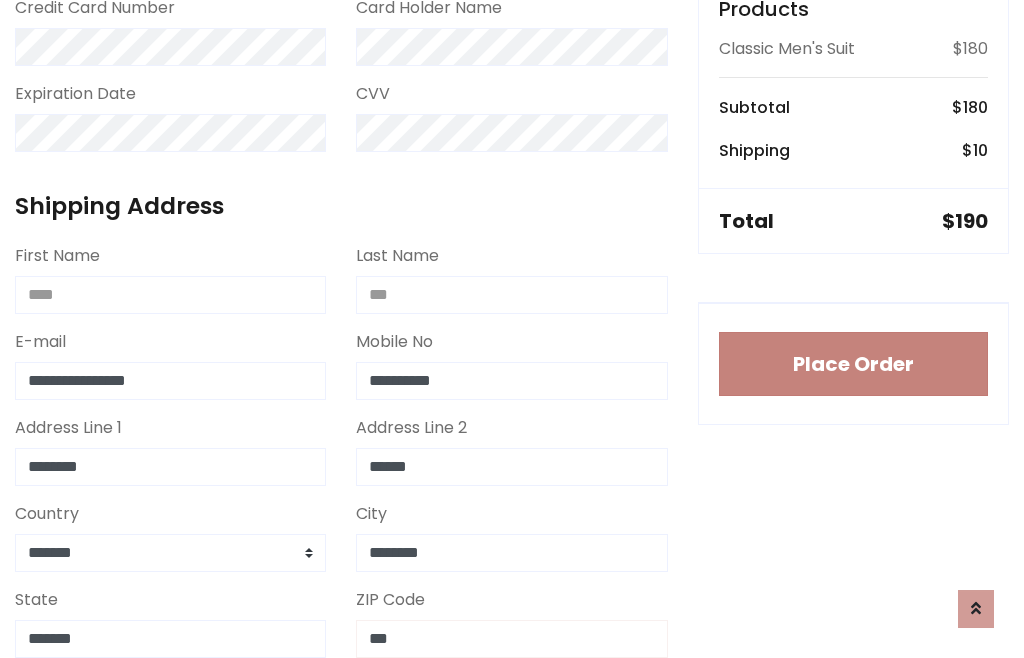 type on "***" 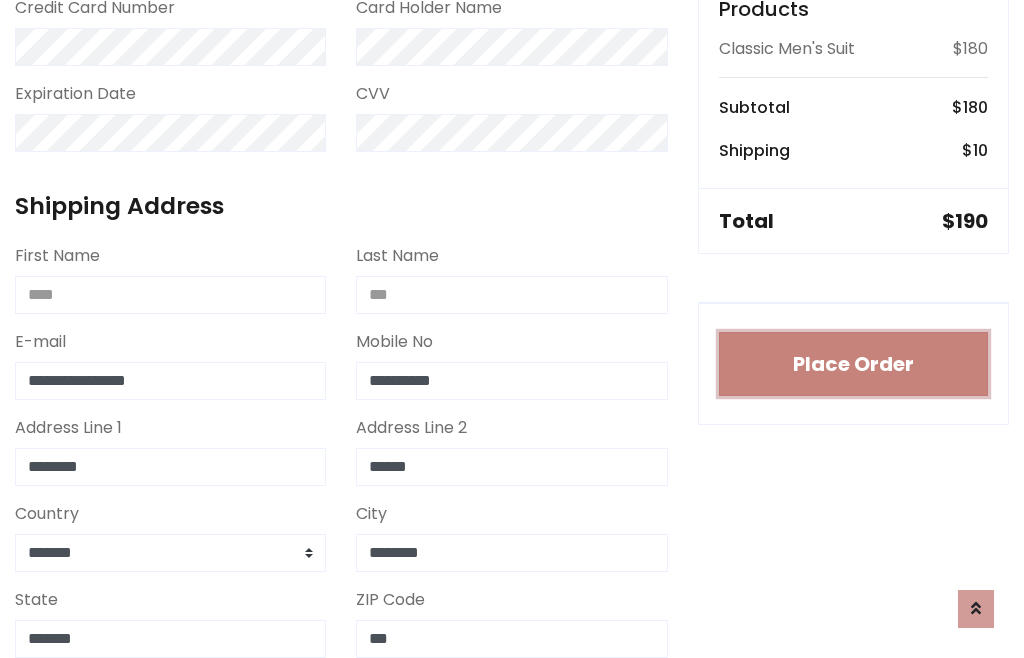 click on "Place Order" at bounding box center [853, 364] 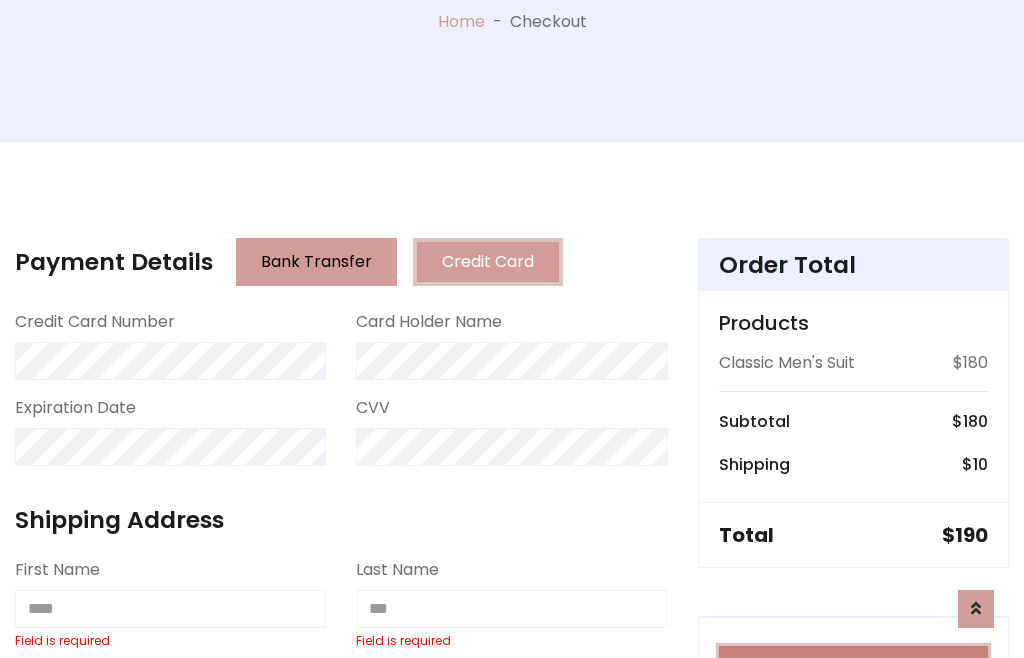 scroll, scrollTop: 0, scrollLeft: 0, axis: both 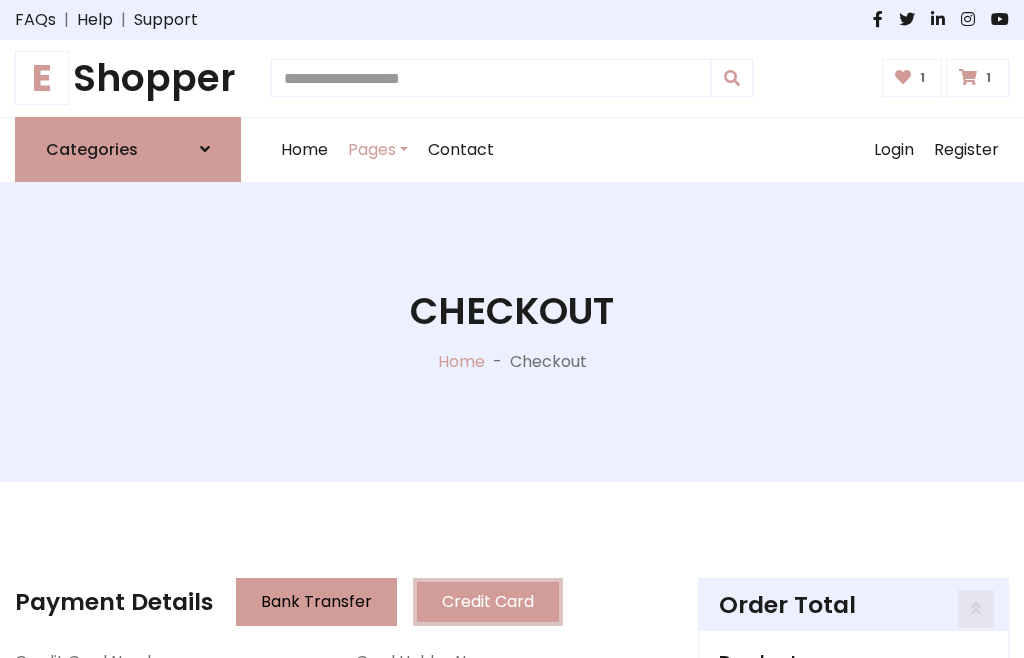 click on "E" at bounding box center [42, 78] 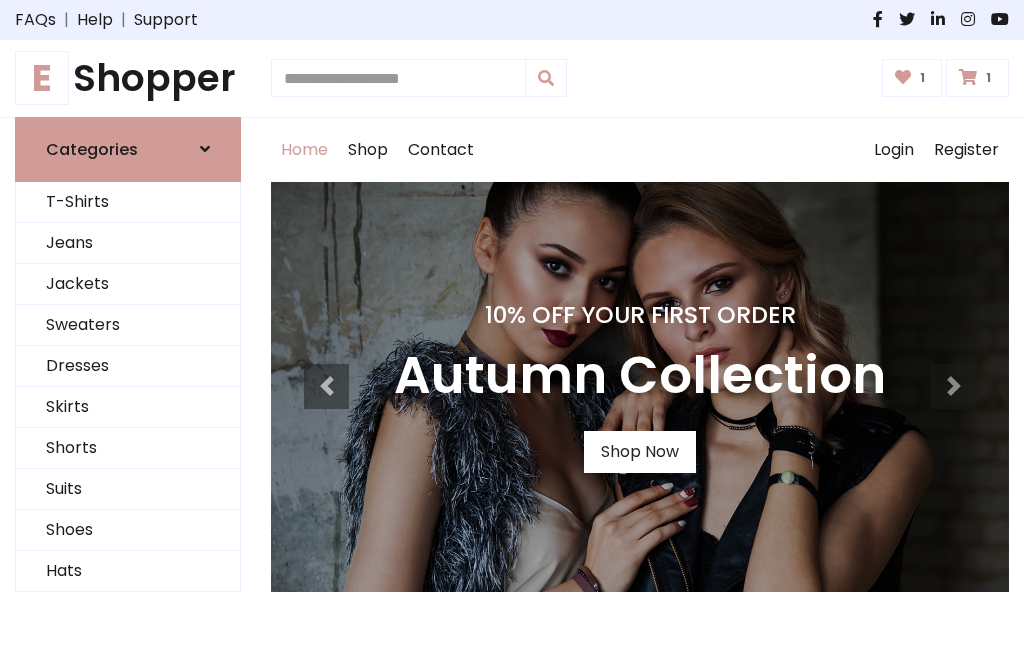 scroll, scrollTop: 0, scrollLeft: 0, axis: both 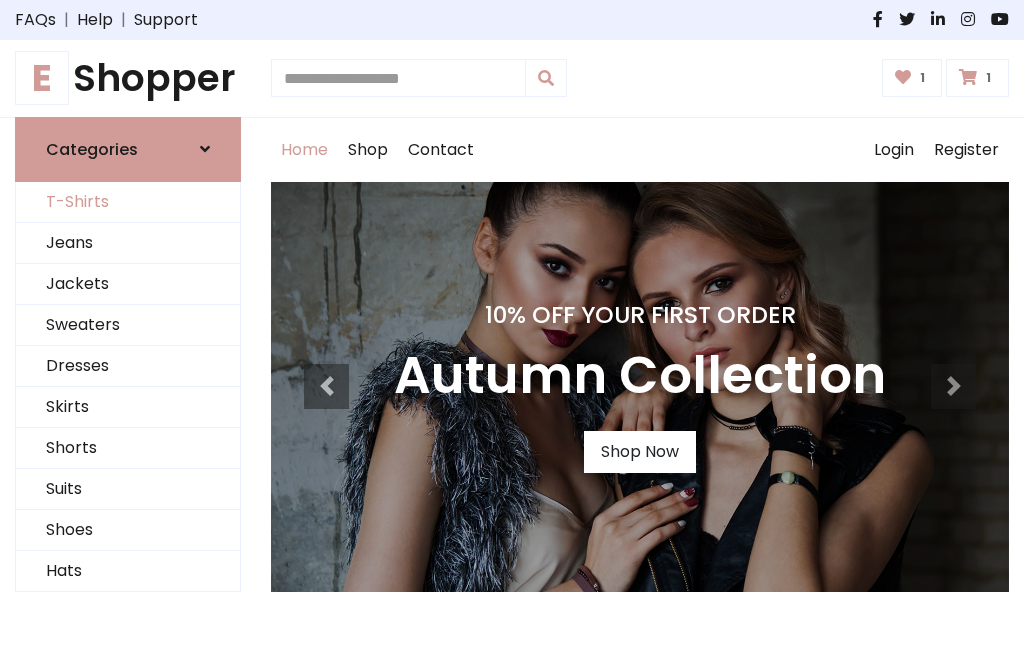 click on "T-Shirts" at bounding box center [128, 202] 